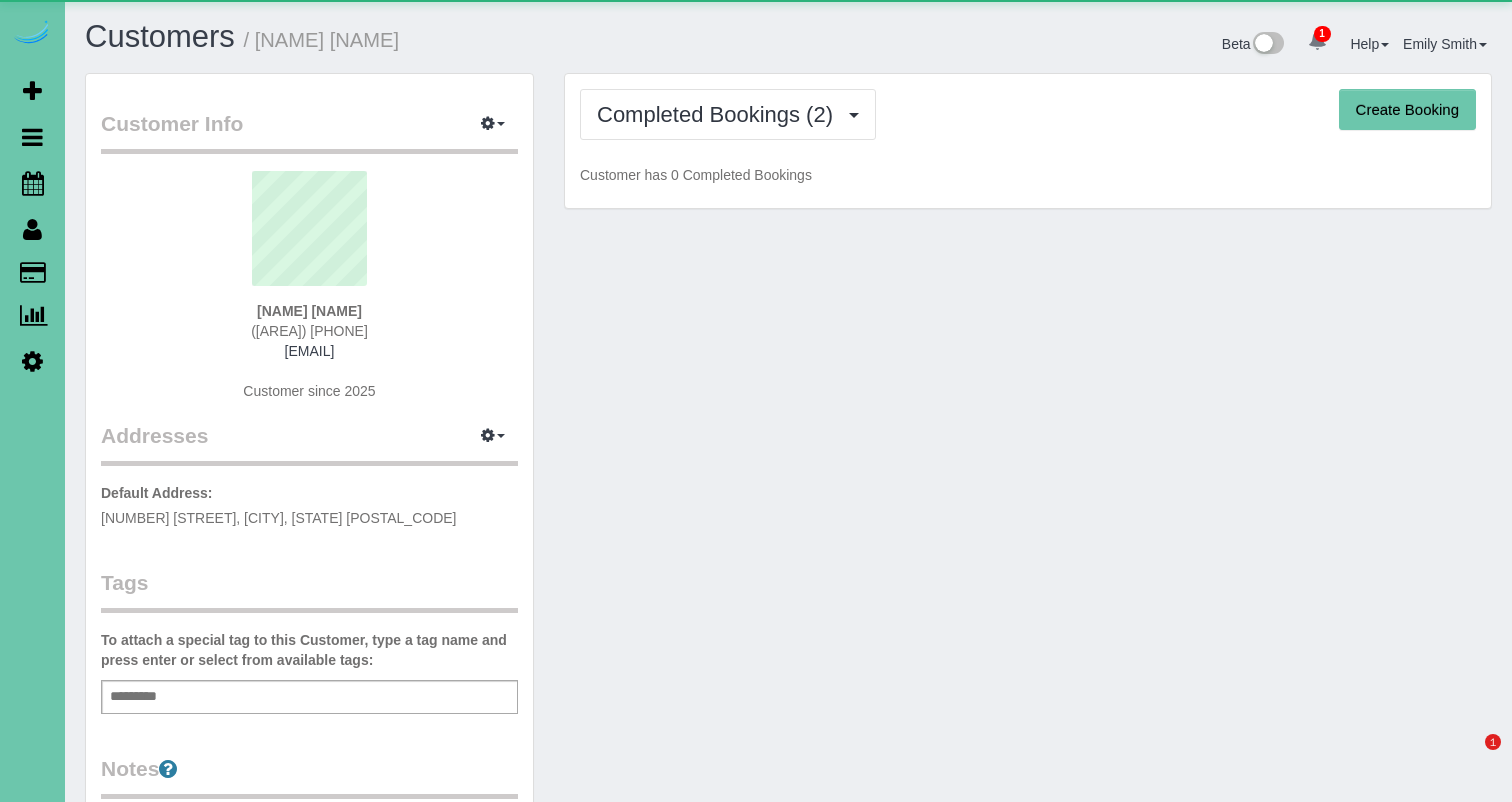 scroll, scrollTop: 0, scrollLeft: 0, axis: both 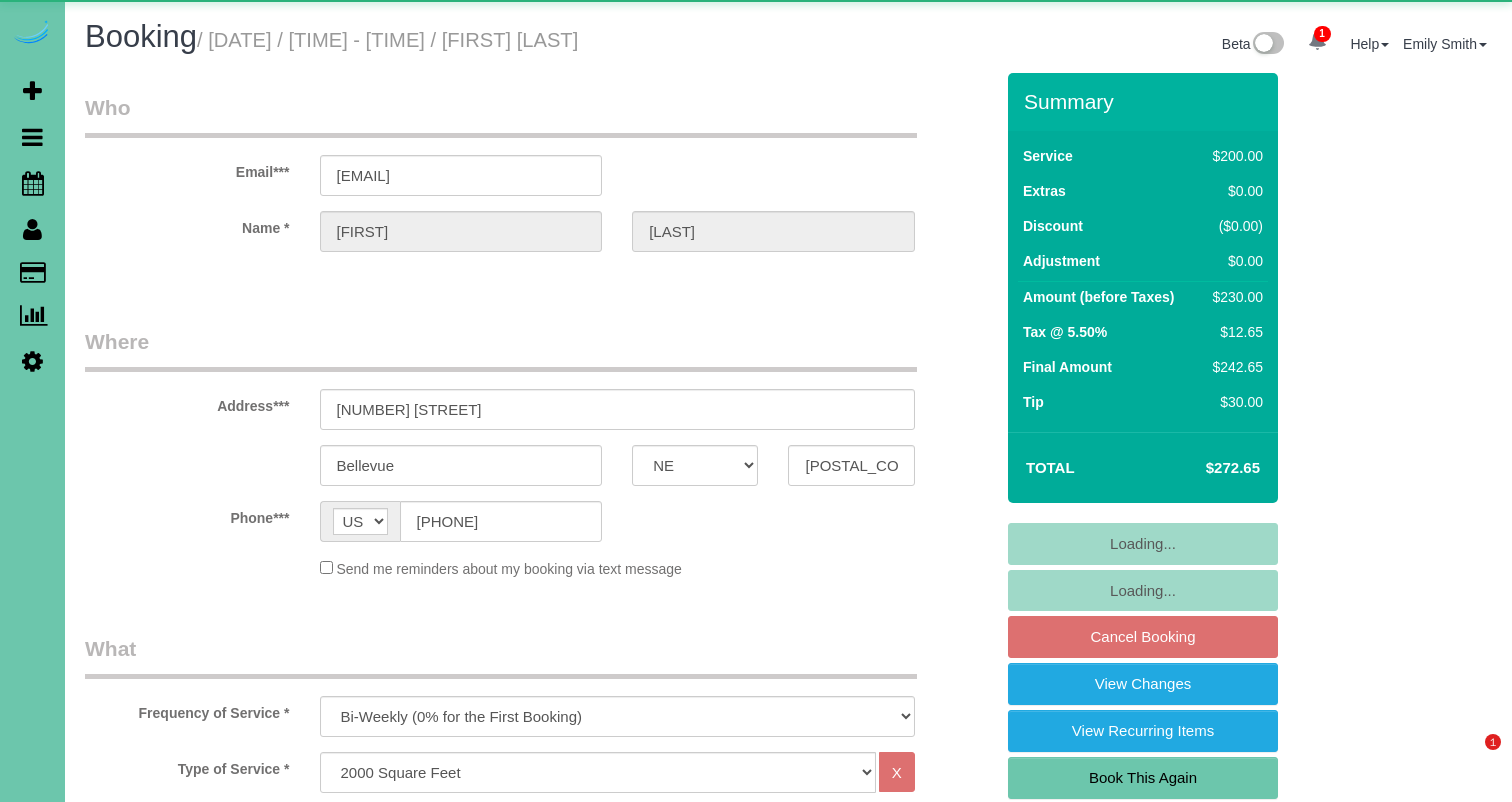 select on "NE" 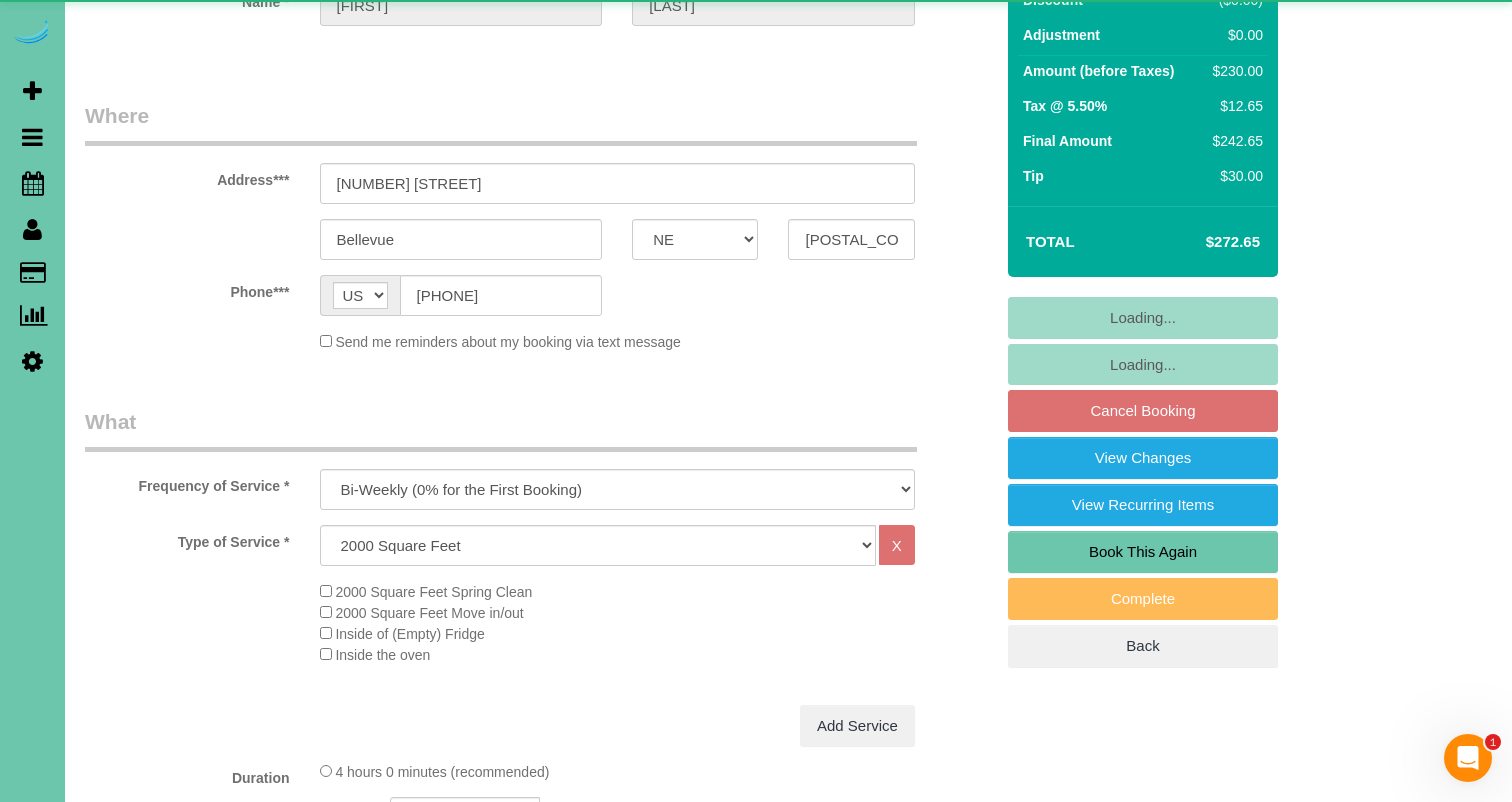 scroll, scrollTop: 0, scrollLeft: 0, axis: both 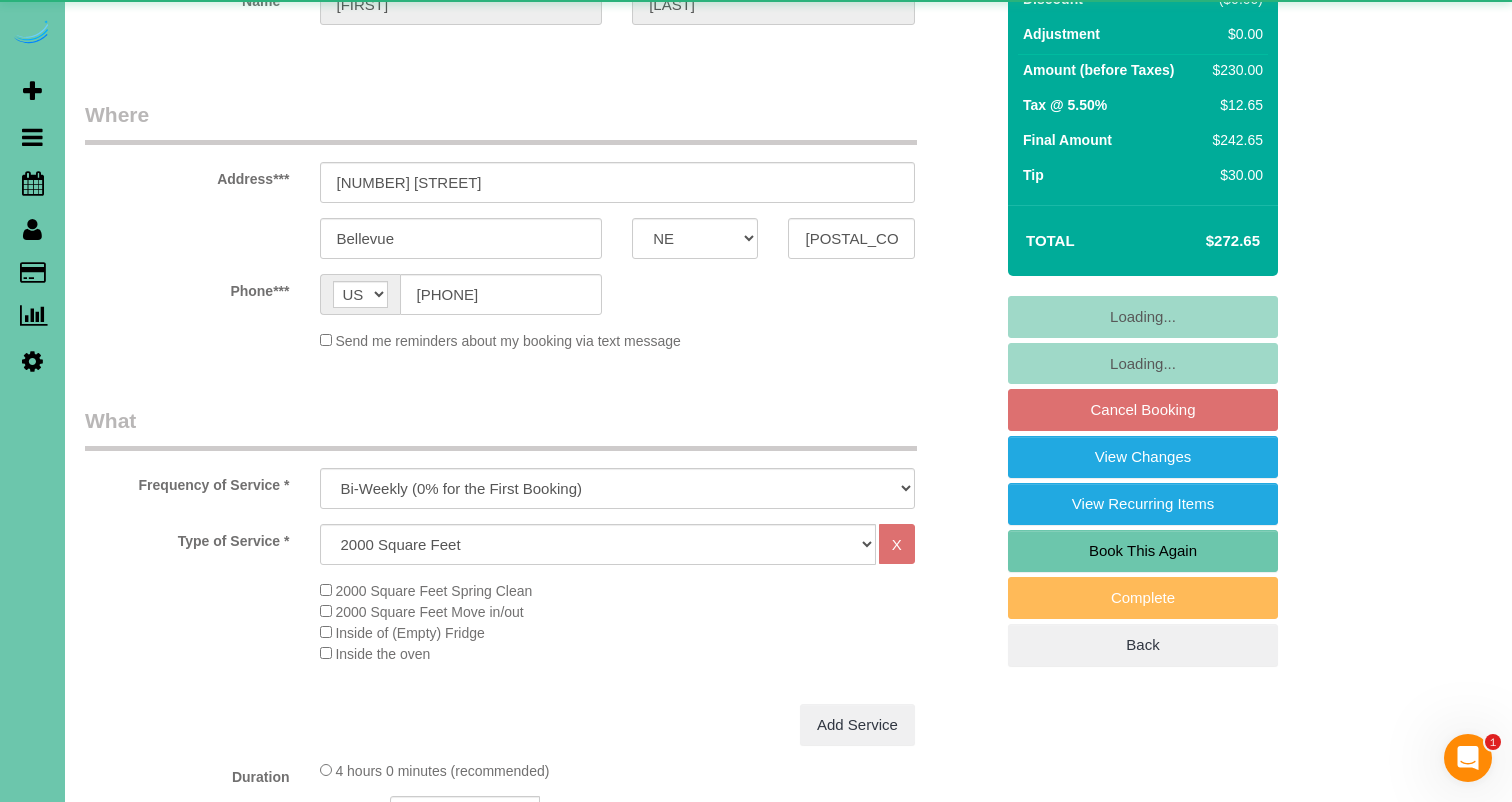 select on "object:925" 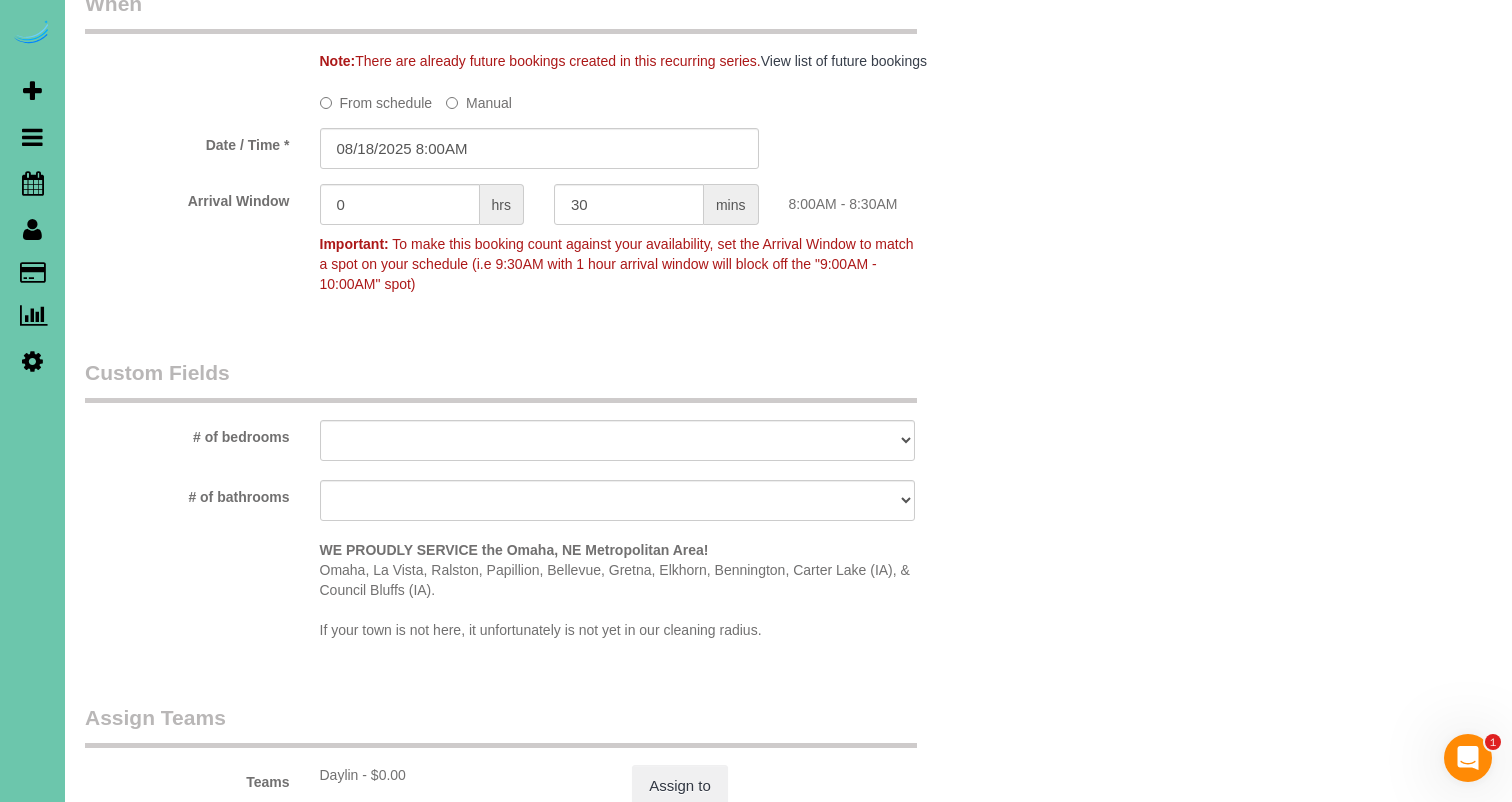 scroll, scrollTop: 1561, scrollLeft: 0, axis: vertical 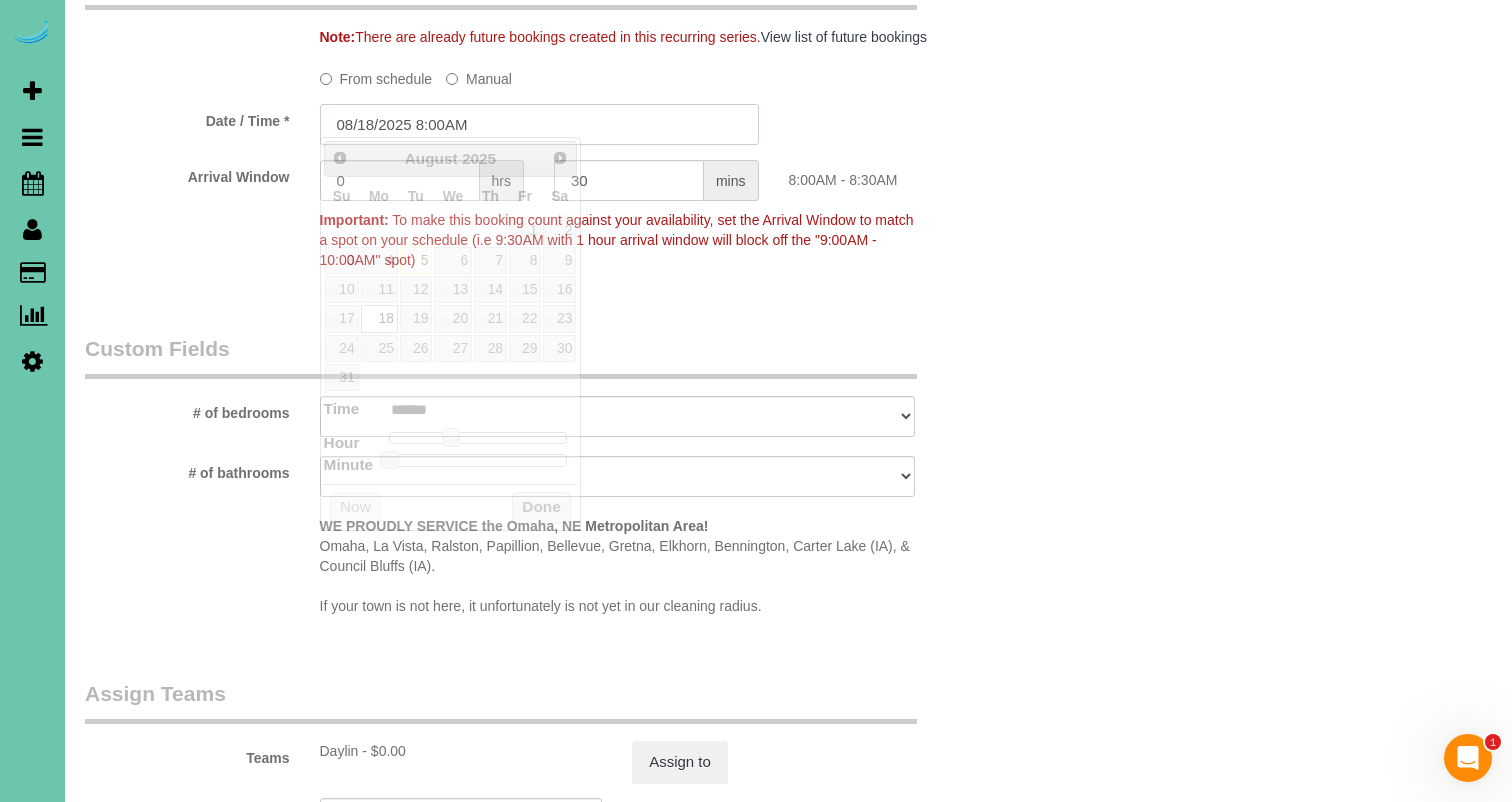 click on "08/18/2025 8:00AM" at bounding box center [539, 124] 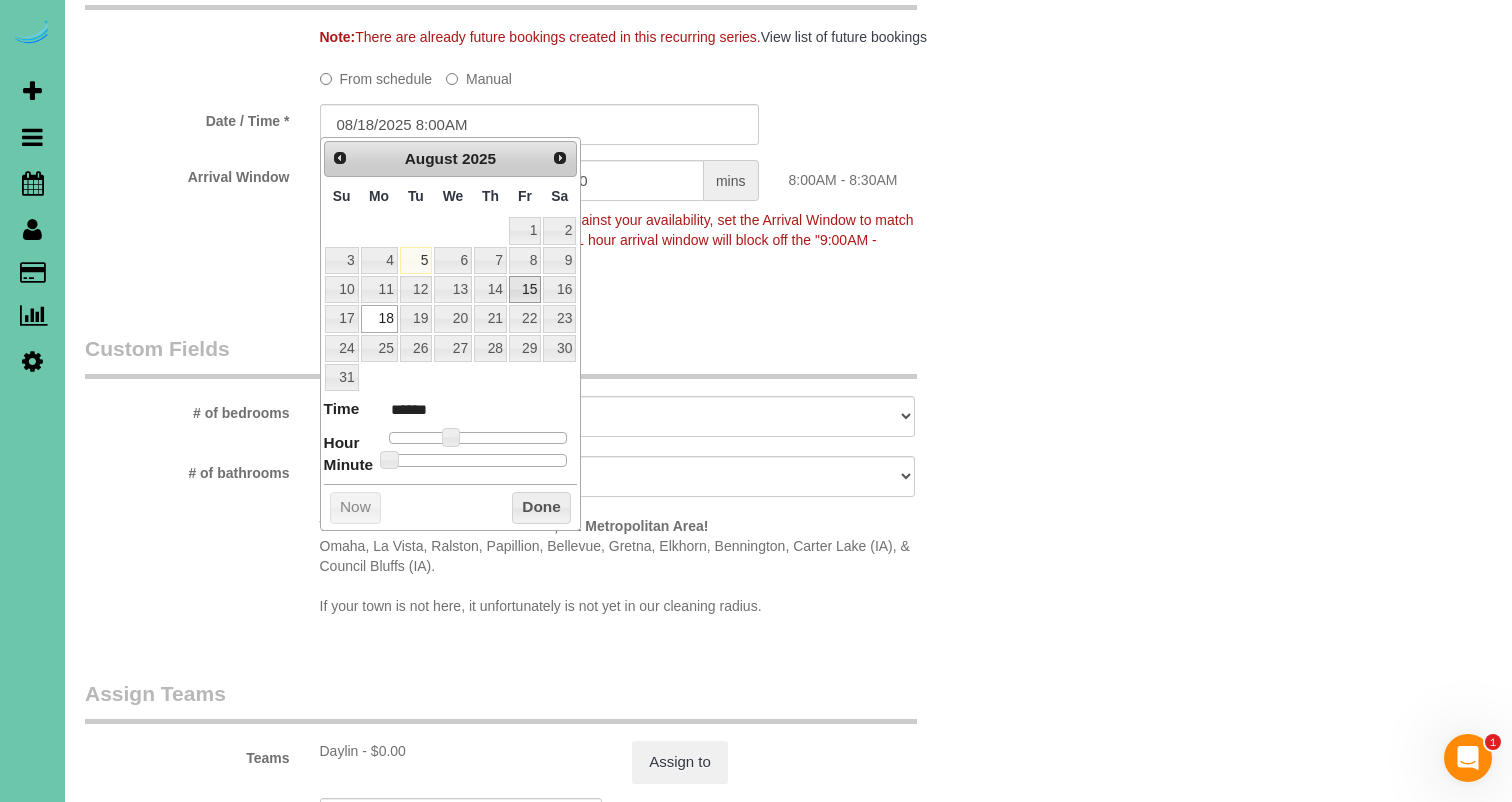 click on "15" at bounding box center (525, 289) 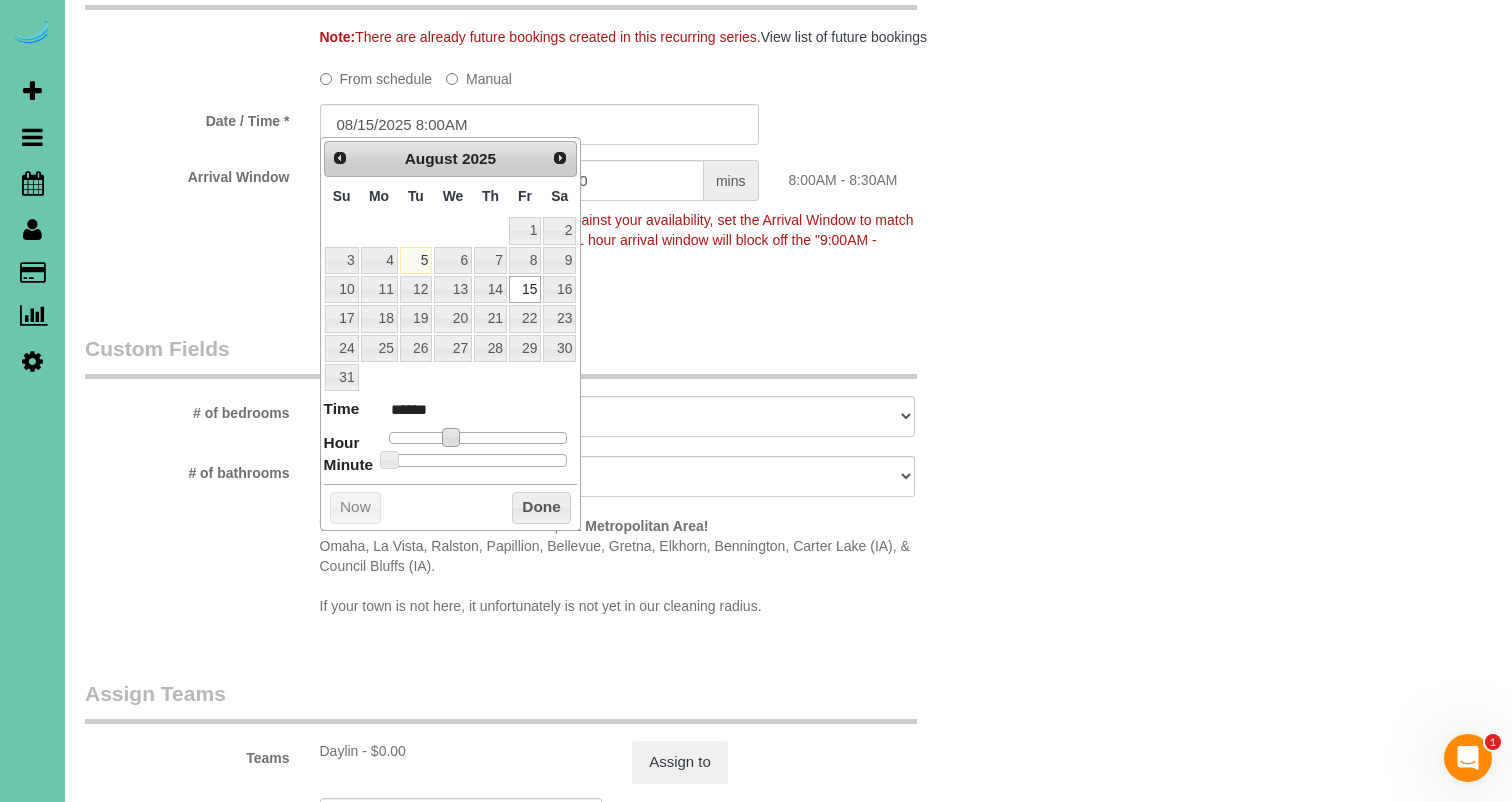 type on "08/15/2025 9:00AM" 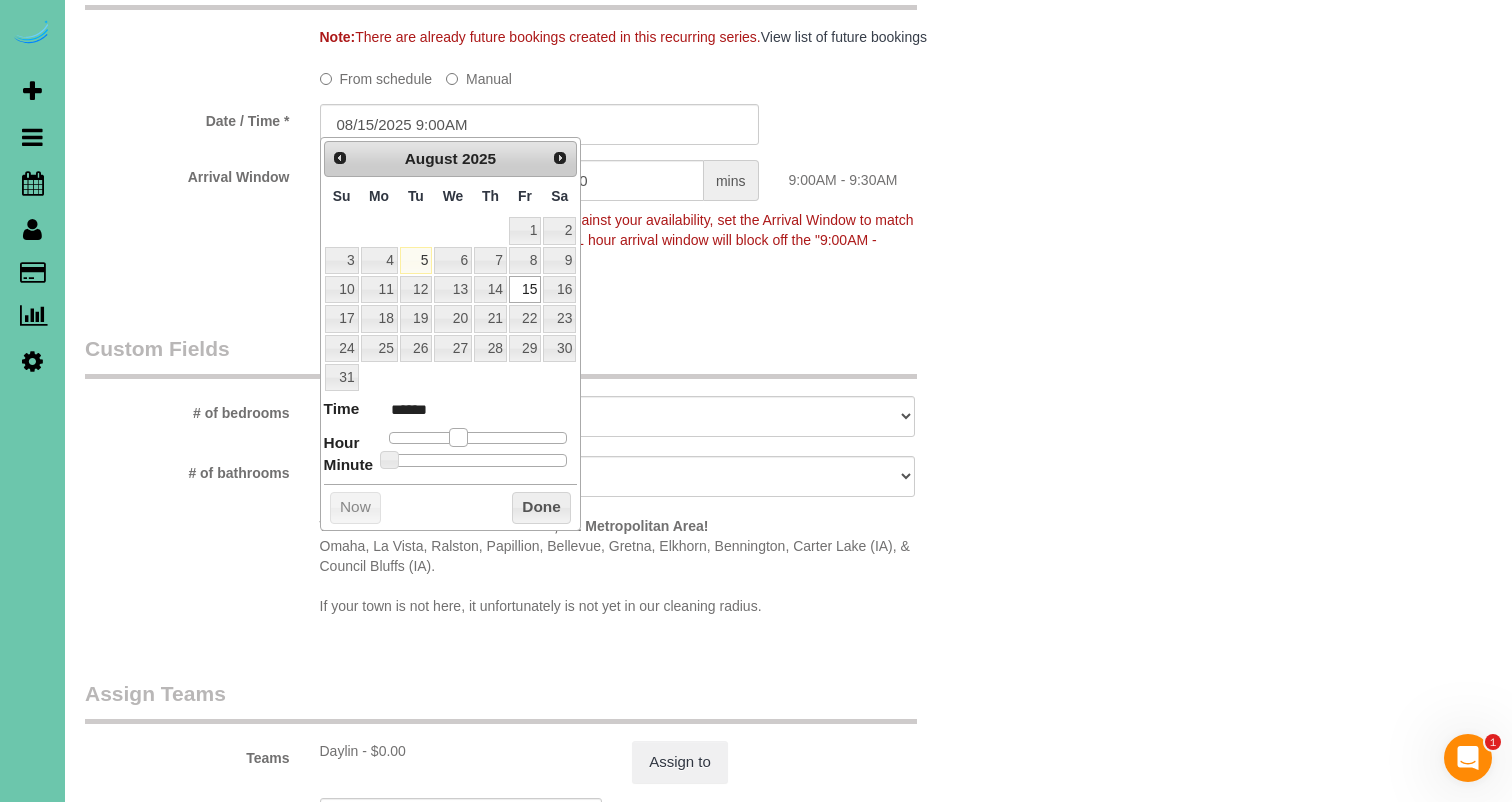 type on "08/15/2025 10:00AM" 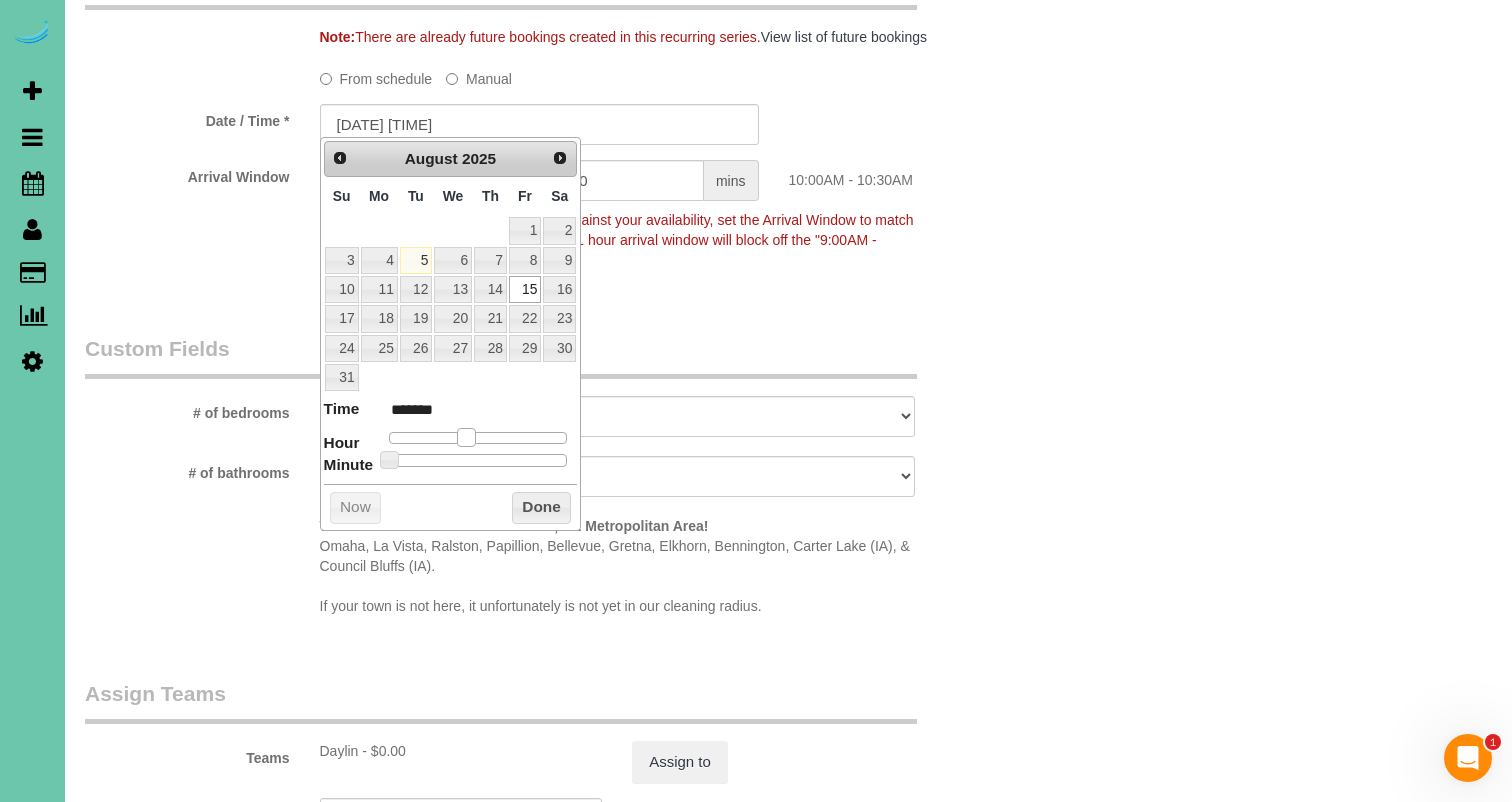 type on "08/15/2025 11:00AM" 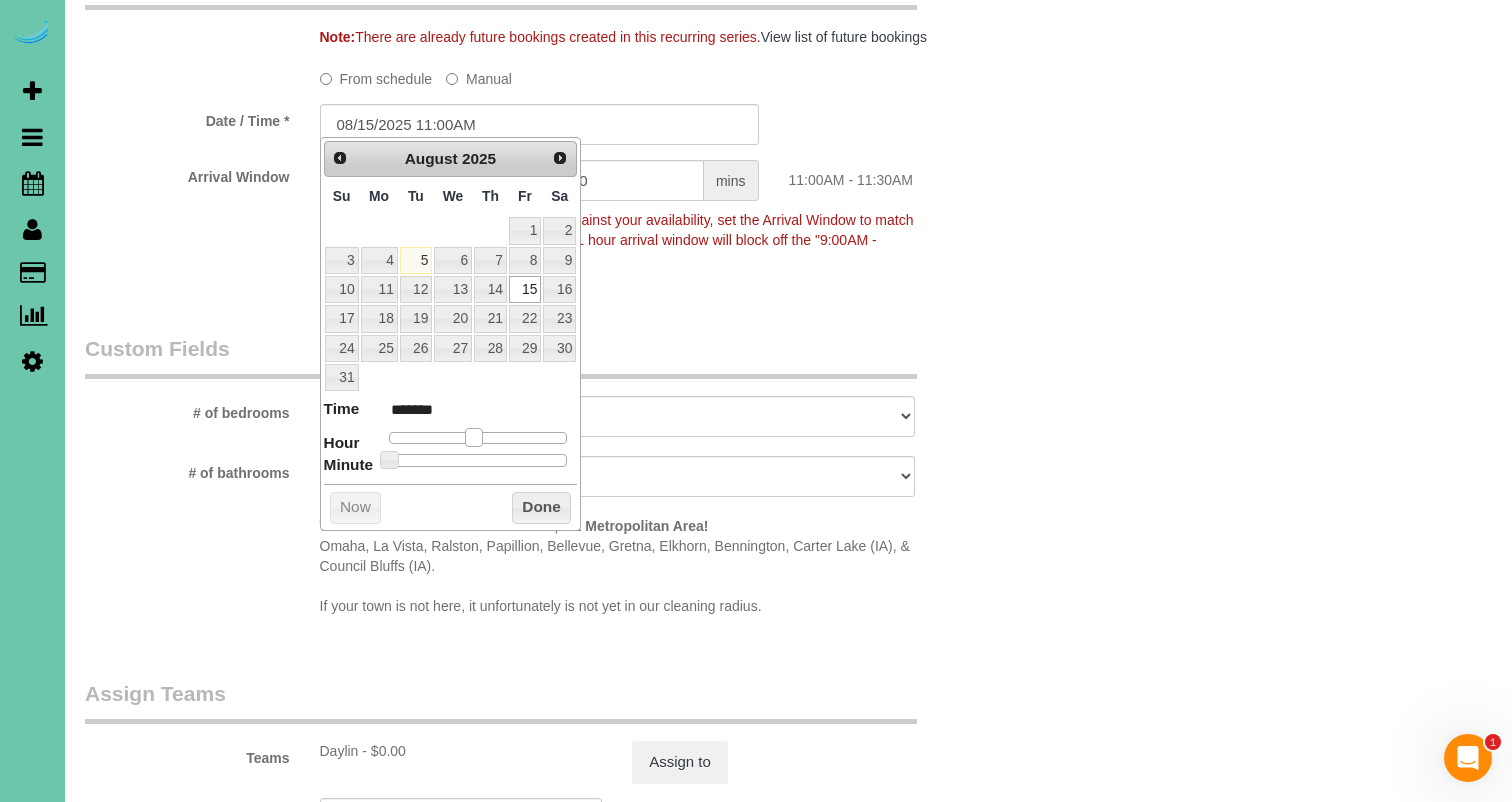 drag, startPoint x: 450, startPoint y: 426, endPoint x: 471, endPoint y: 428, distance: 21.095022 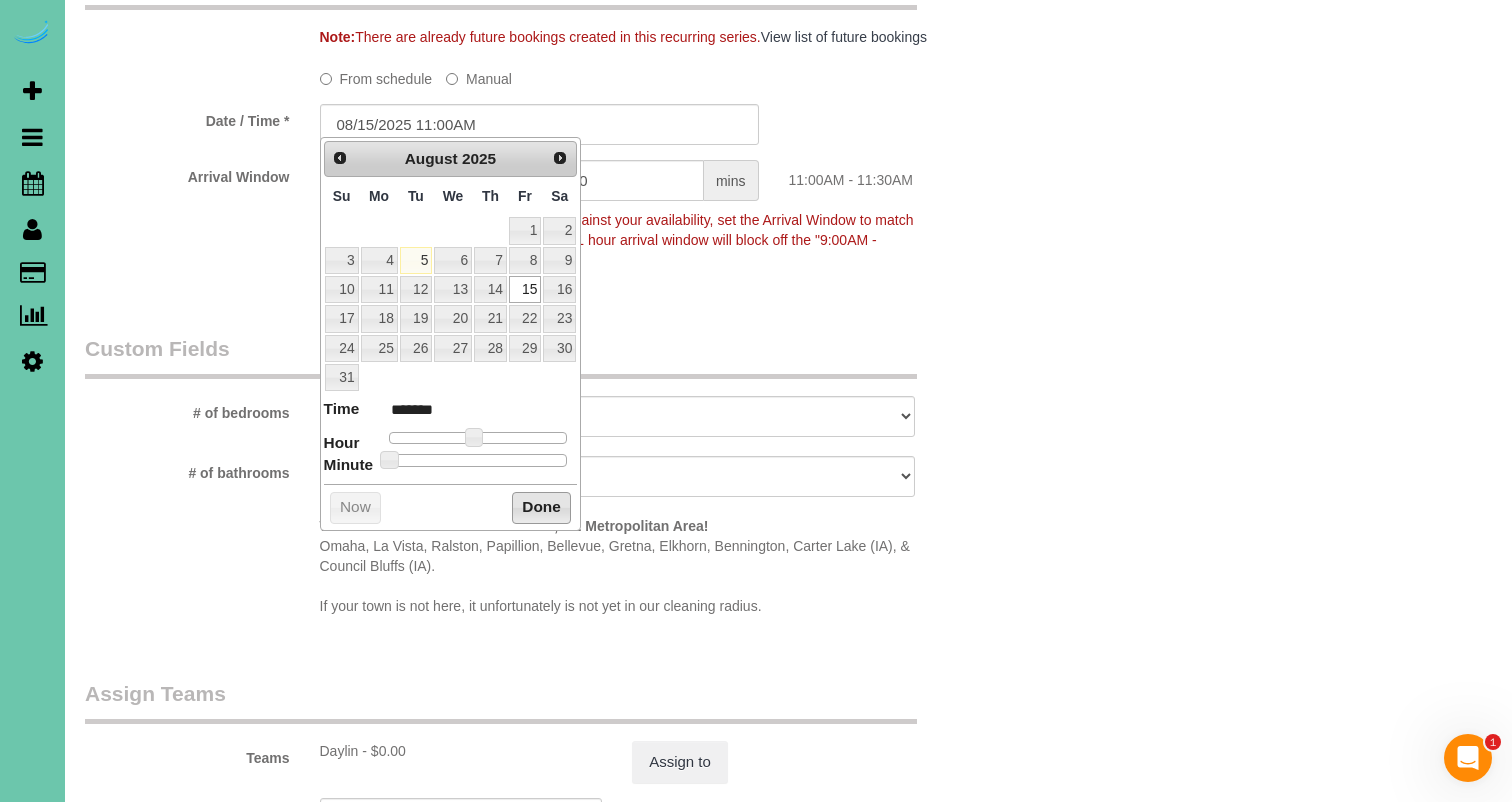 click on "Done" at bounding box center (541, 508) 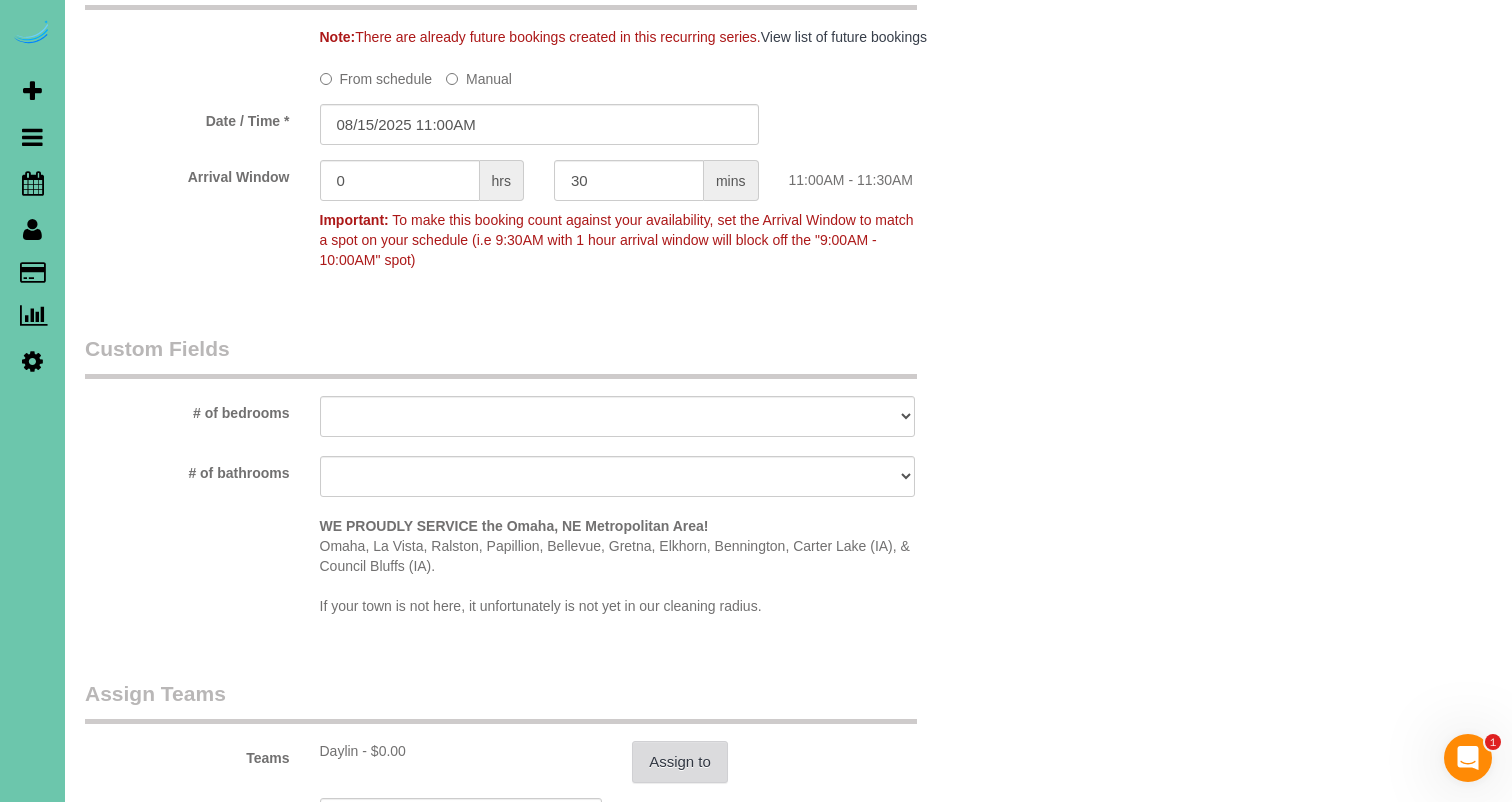 click on "Assign to" at bounding box center (680, 762) 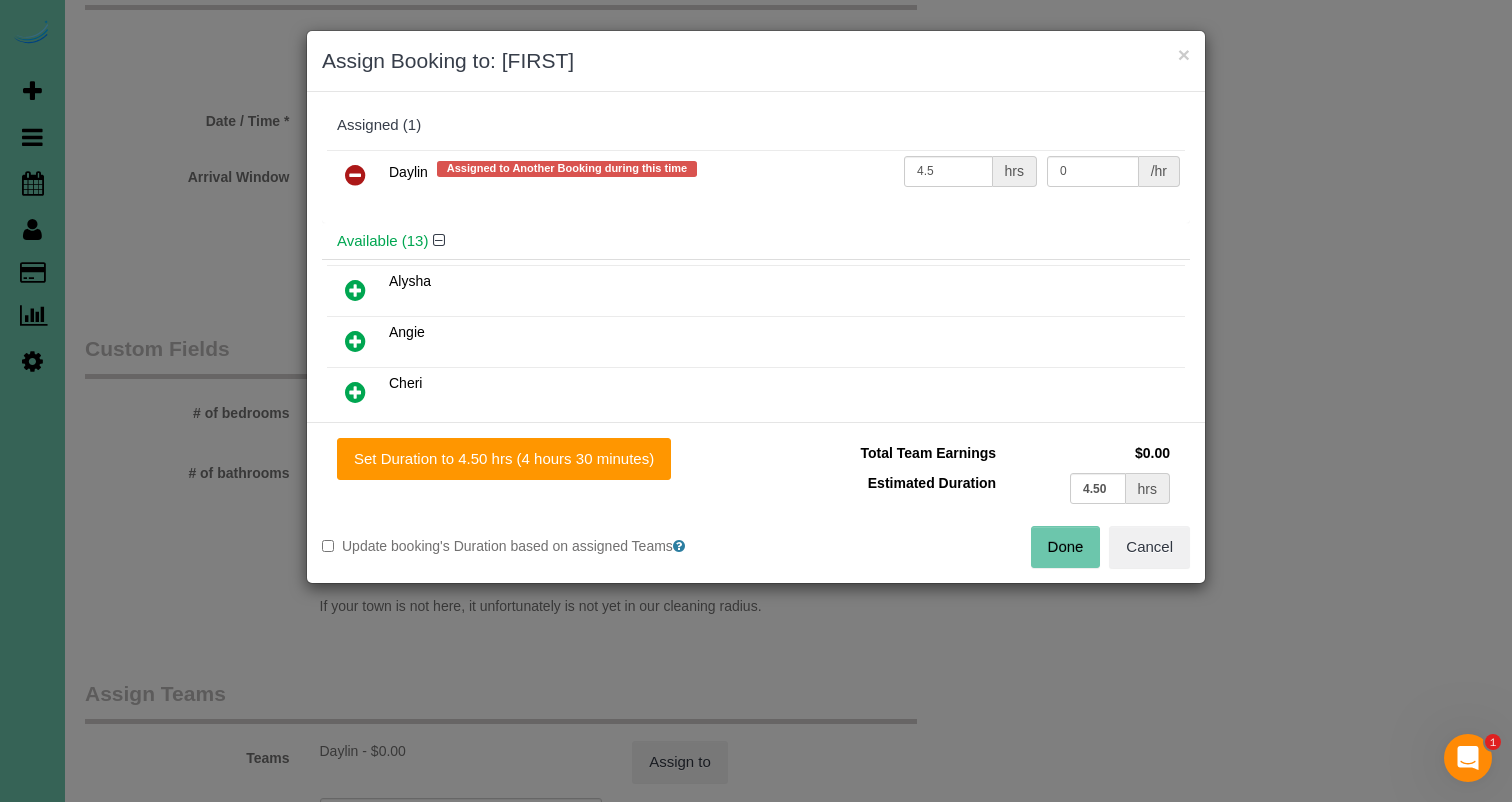 drag, startPoint x: 364, startPoint y: 177, endPoint x: 367, endPoint y: 251, distance: 74.06078 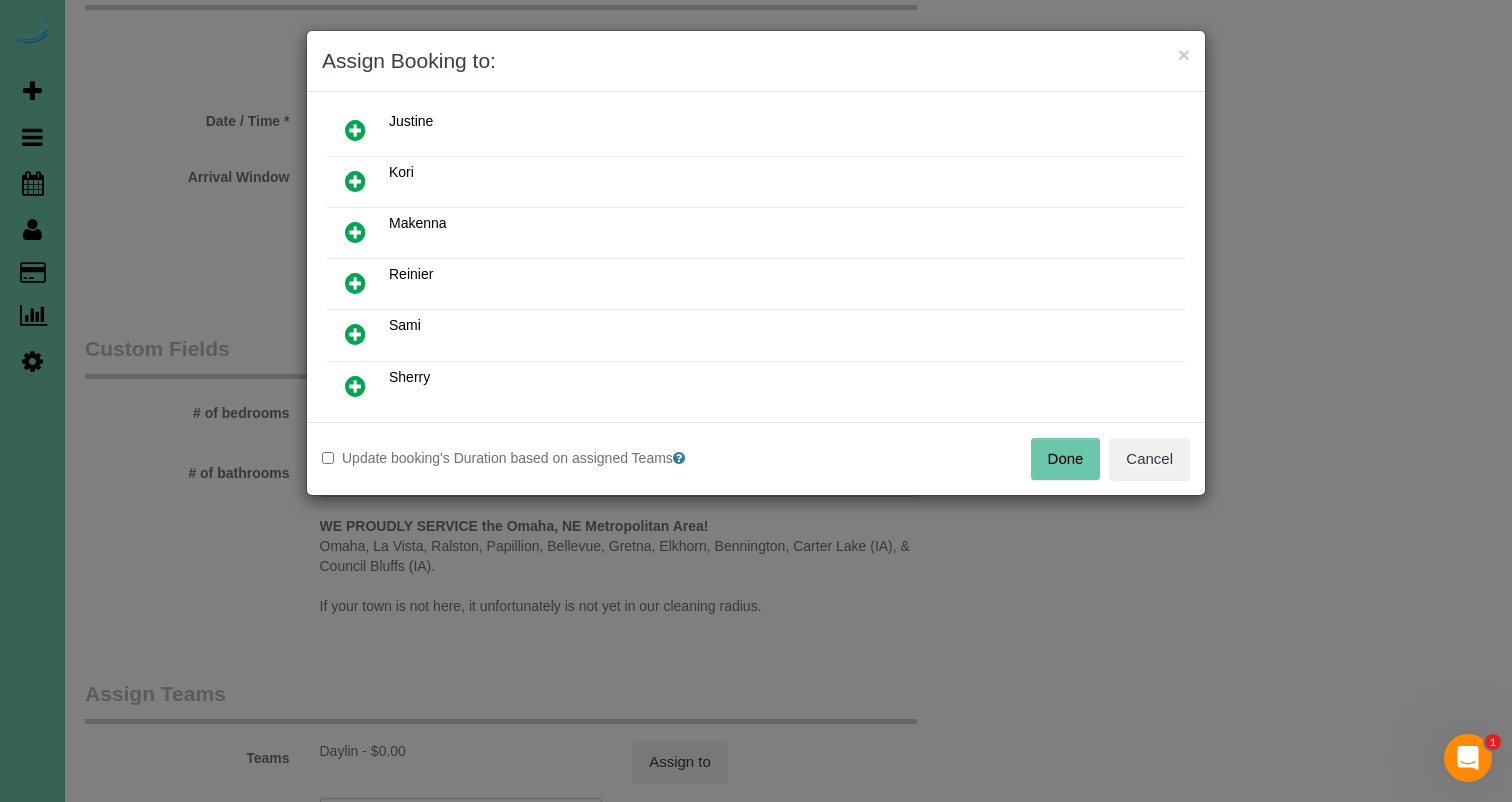 scroll, scrollTop: 420, scrollLeft: 0, axis: vertical 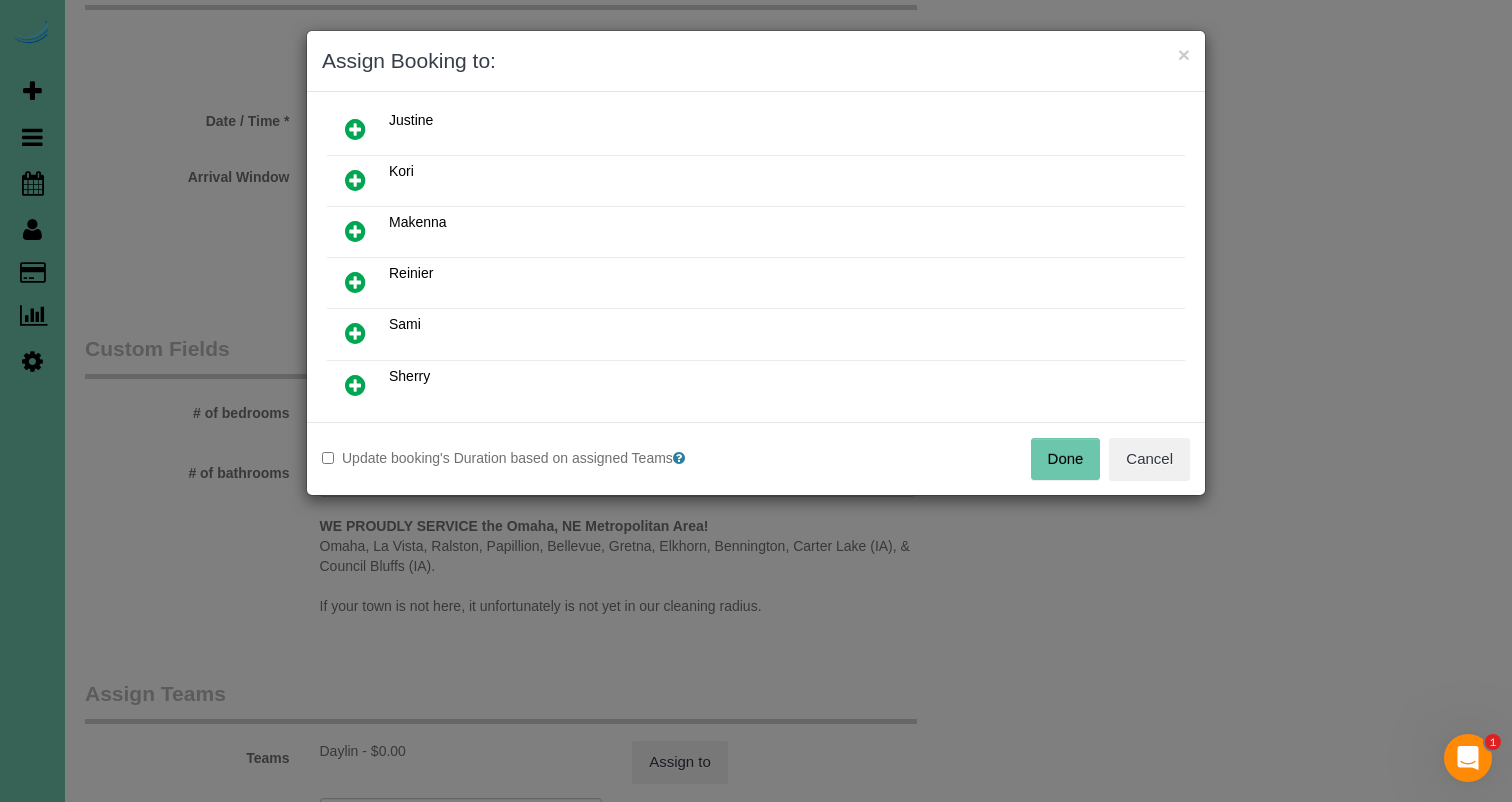 drag, startPoint x: 360, startPoint y: 280, endPoint x: 370, endPoint y: 320, distance: 41.231056 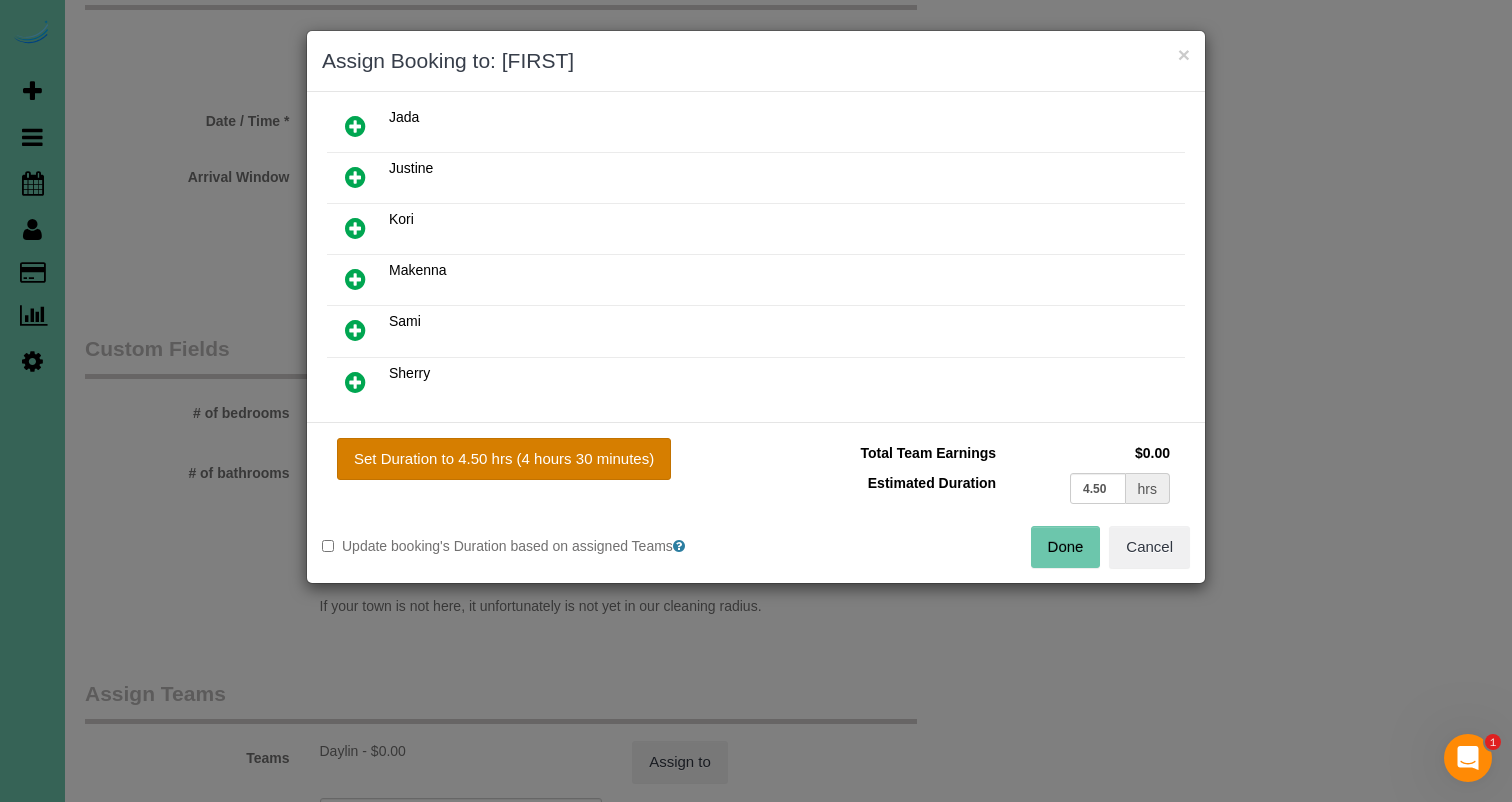 click on "Set Duration to 4.50 hrs (4 hours 30 minutes)" at bounding box center (504, 459) 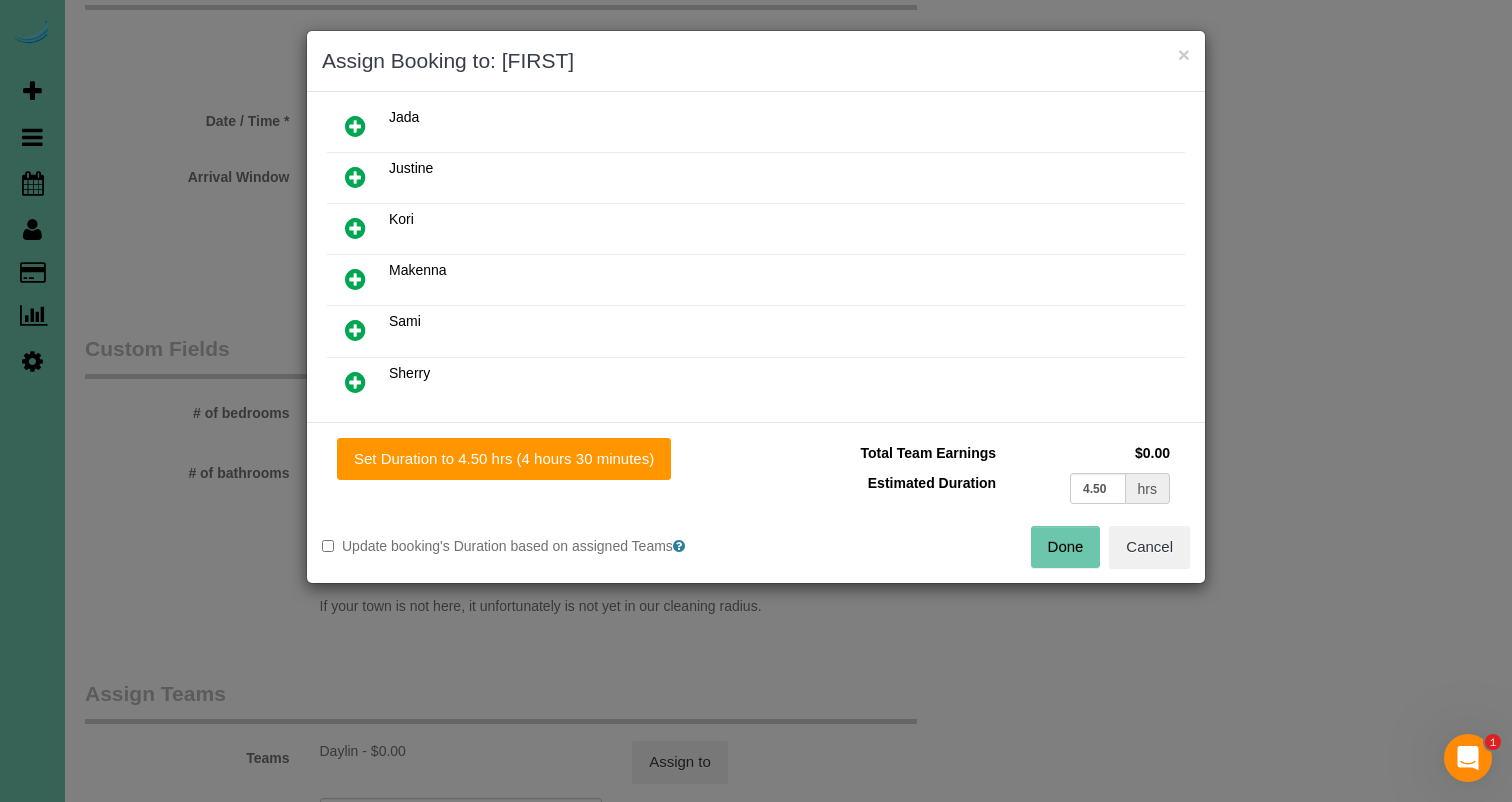 drag, startPoint x: 1073, startPoint y: 545, endPoint x: 1087, endPoint y: 545, distance: 14 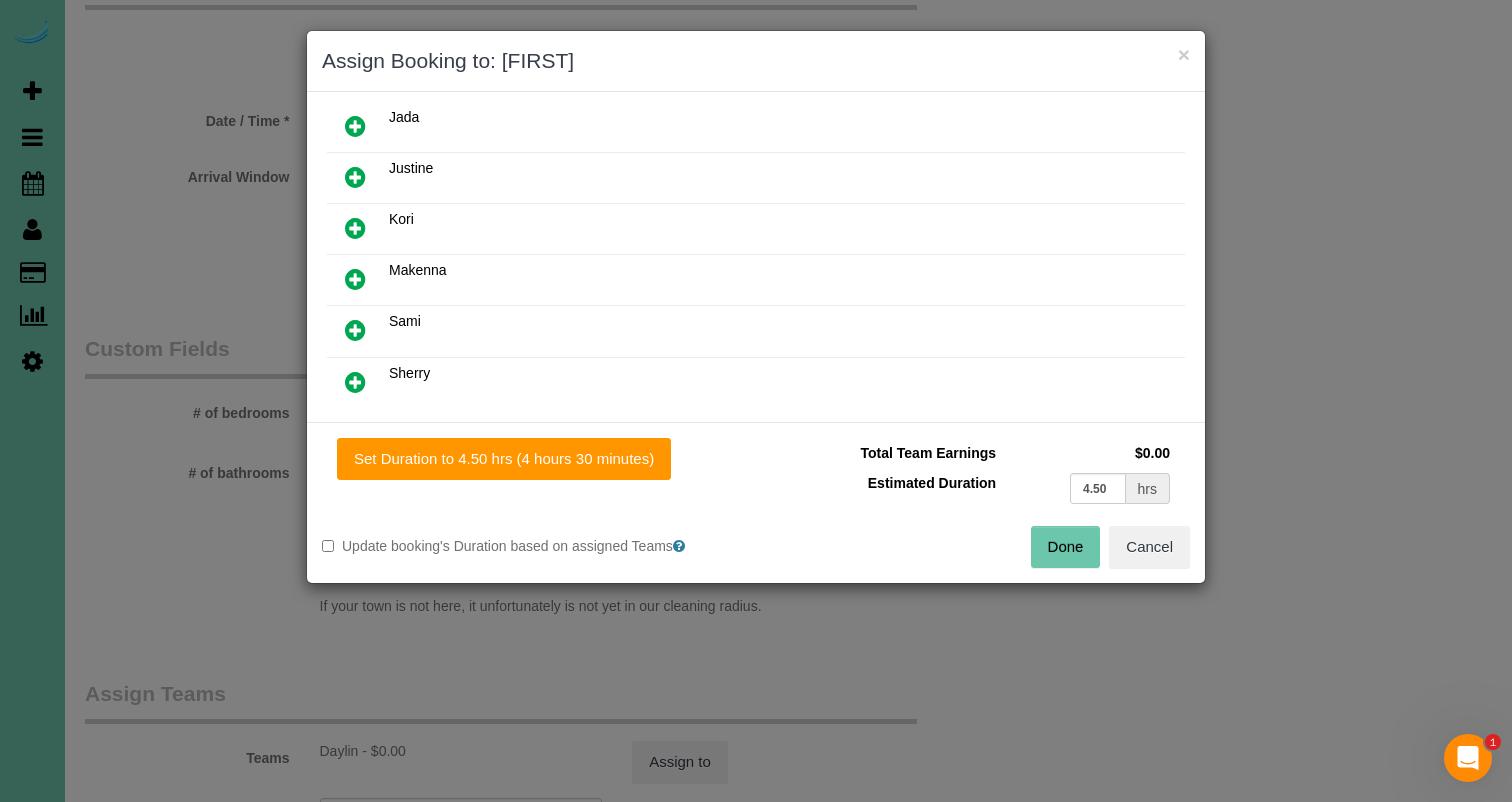 click on "Done" at bounding box center [1066, 547] 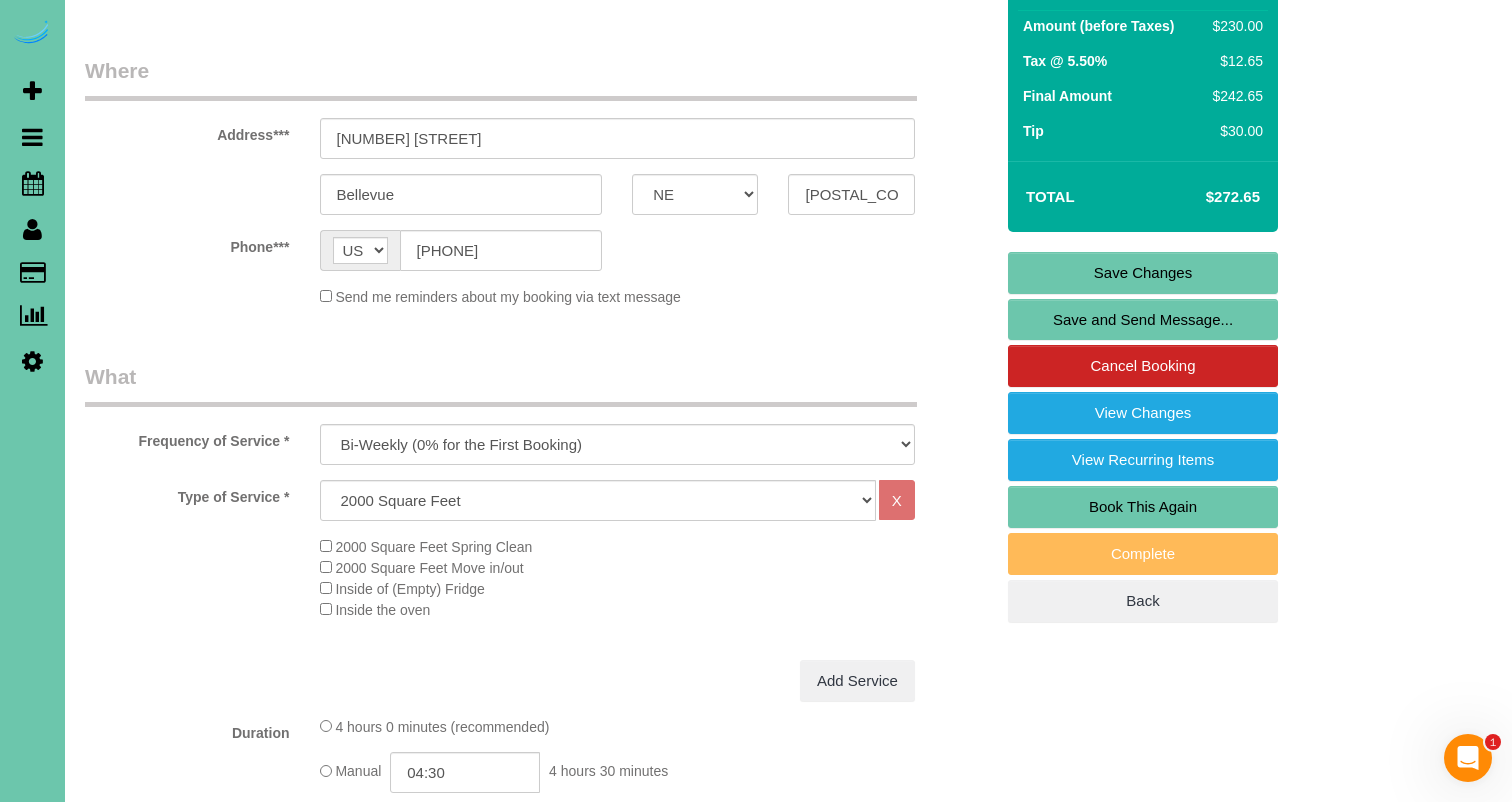 scroll, scrollTop: 270, scrollLeft: 0, axis: vertical 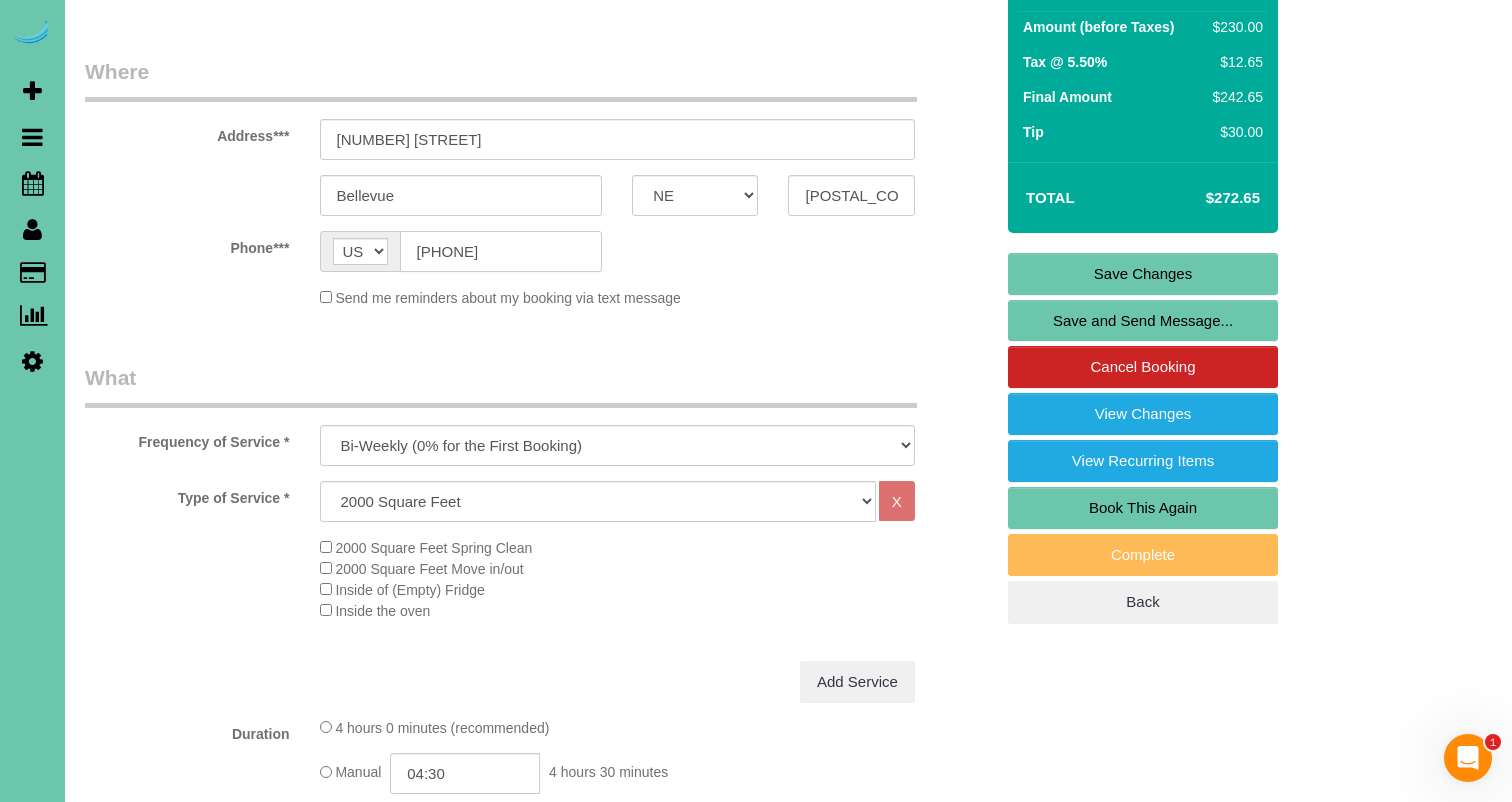 drag, startPoint x: 497, startPoint y: 253, endPoint x: 402, endPoint y: 246, distance: 95.257545 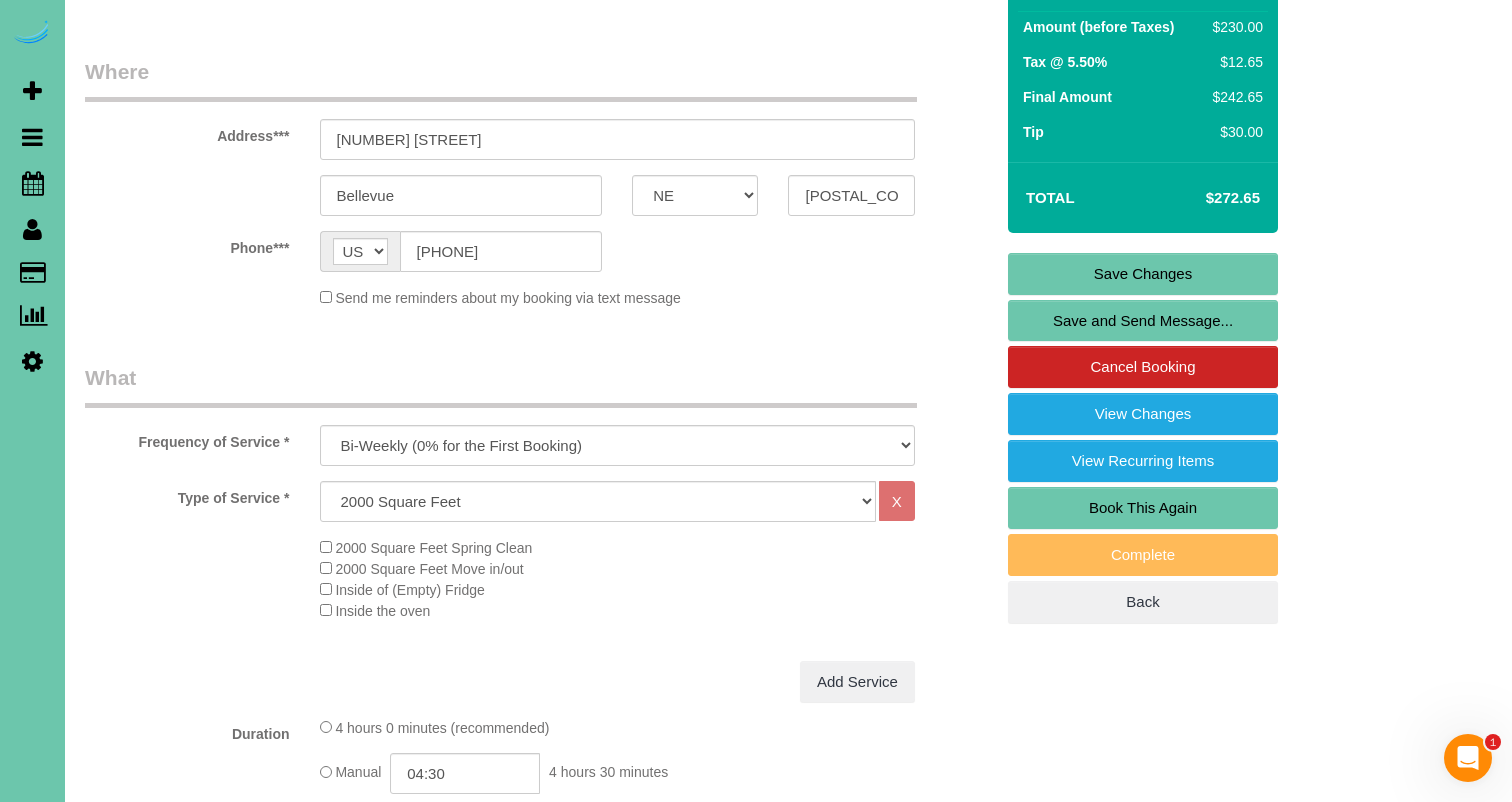 click on "Save Changes" at bounding box center [1143, 274] 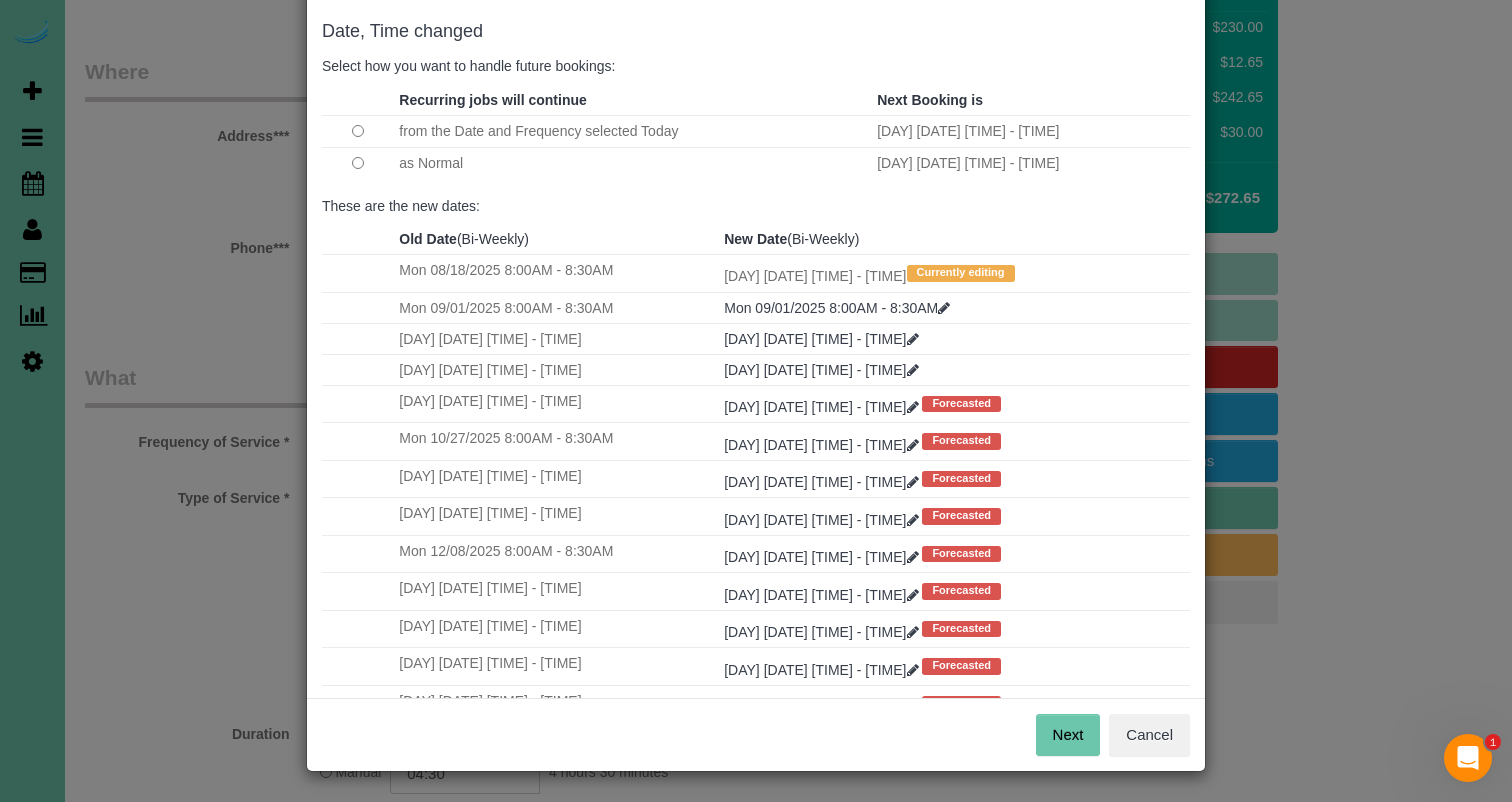 scroll, scrollTop: 93, scrollLeft: 0, axis: vertical 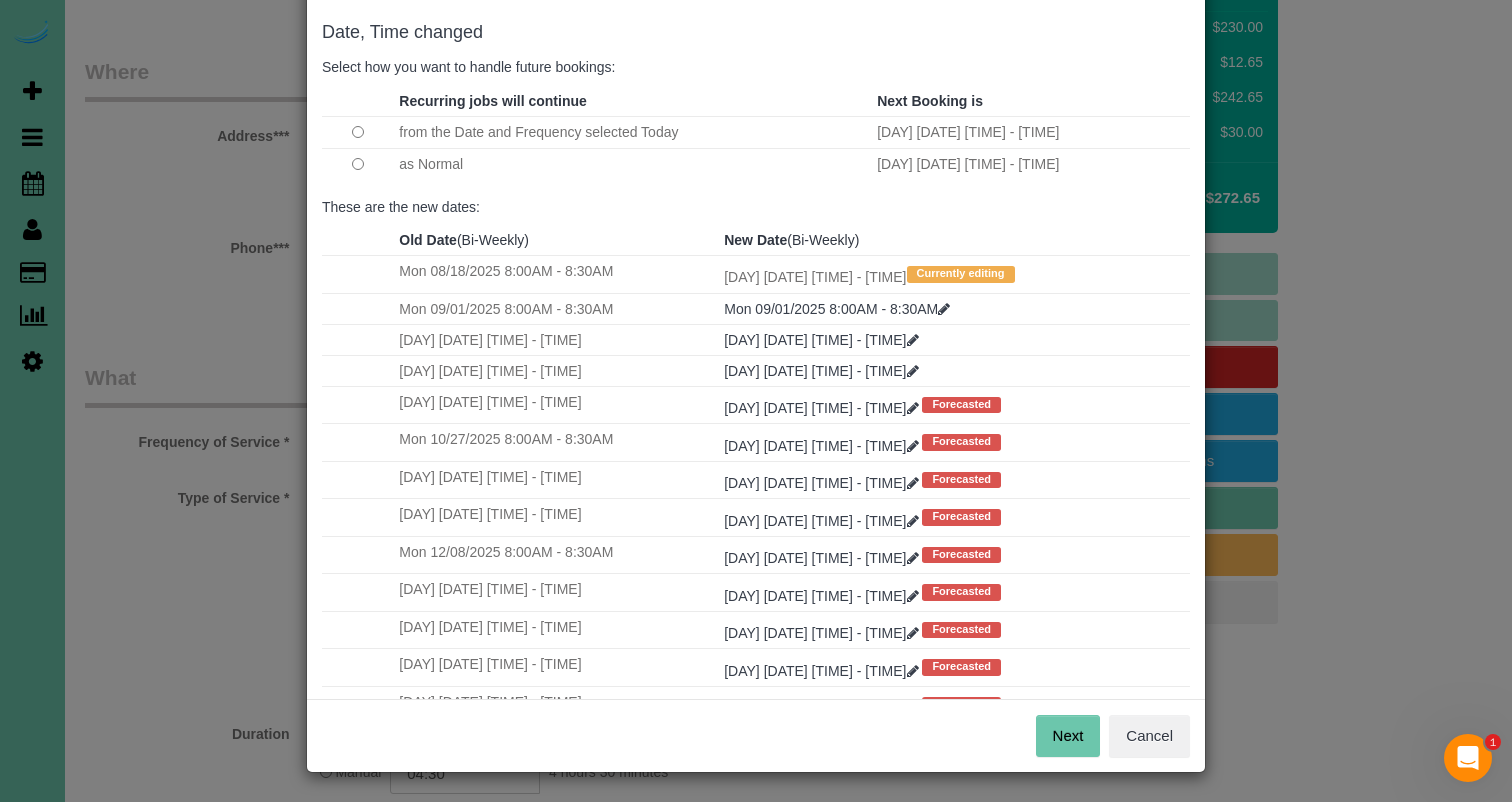 click on "Next" at bounding box center [1068, 736] 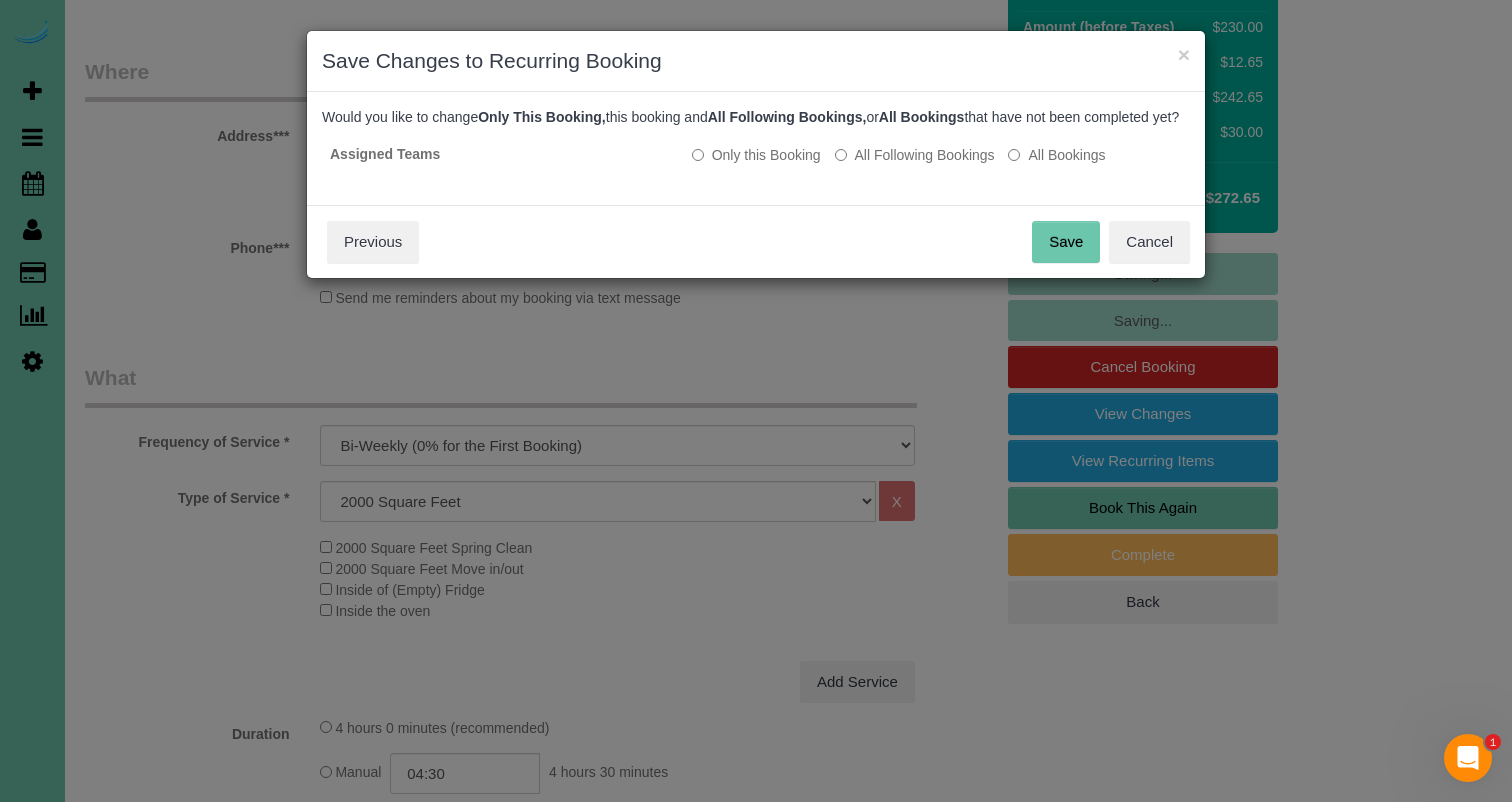 scroll, scrollTop: 0, scrollLeft: 0, axis: both 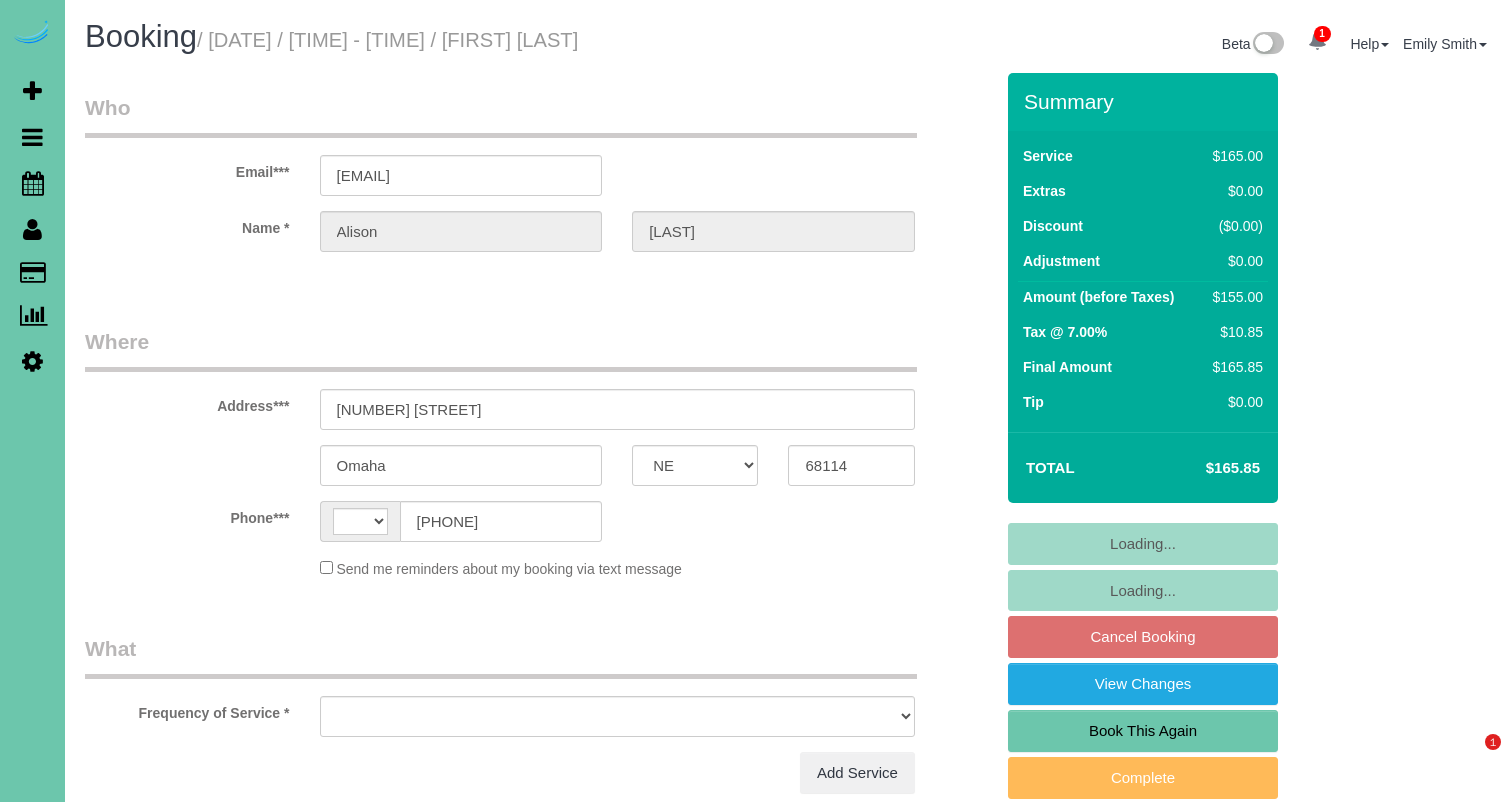 select on "NE" 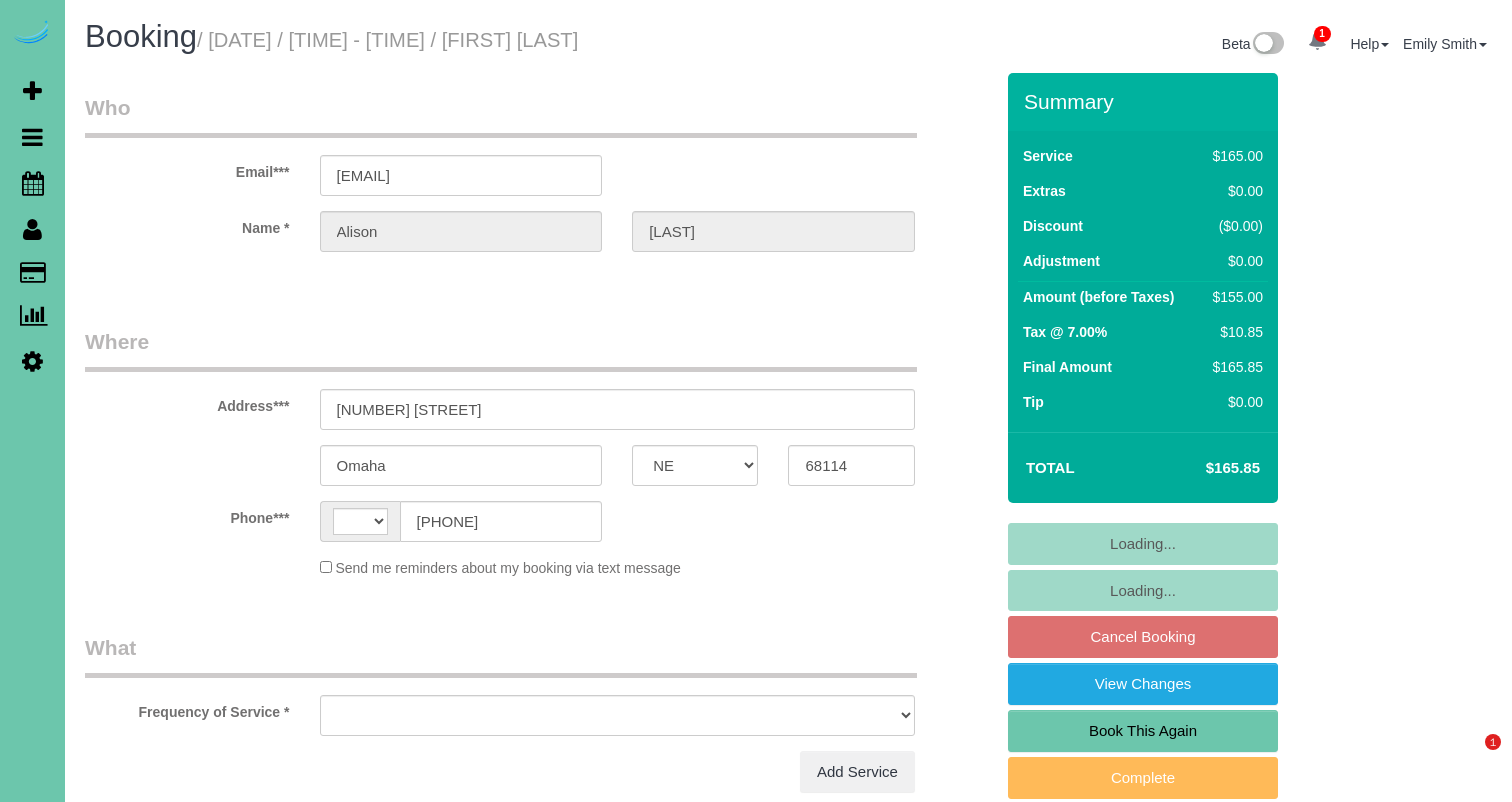 scroll, scrollTop: 272, scrollLeft: 0, axis: vertical 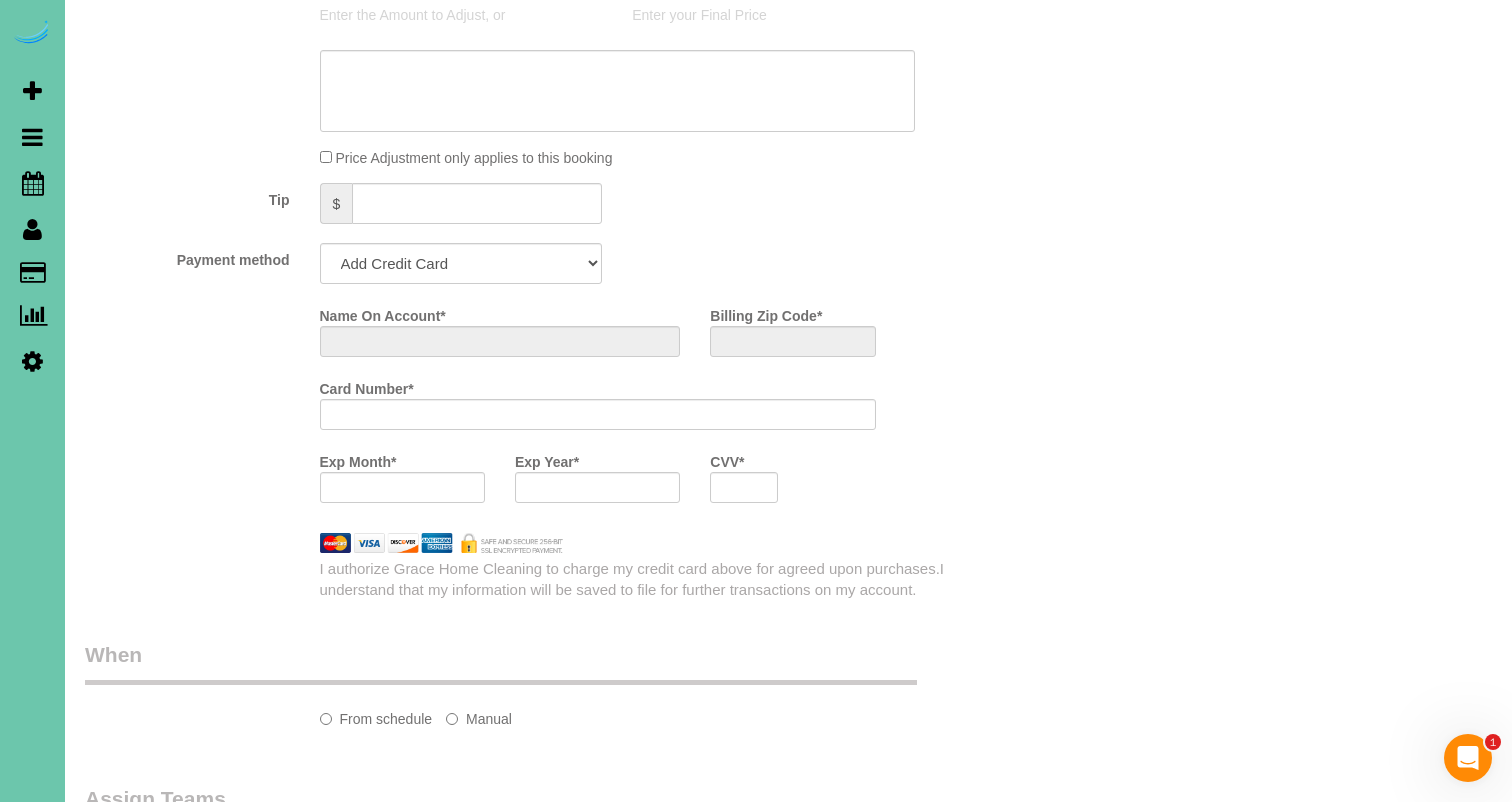 select on "string:US" 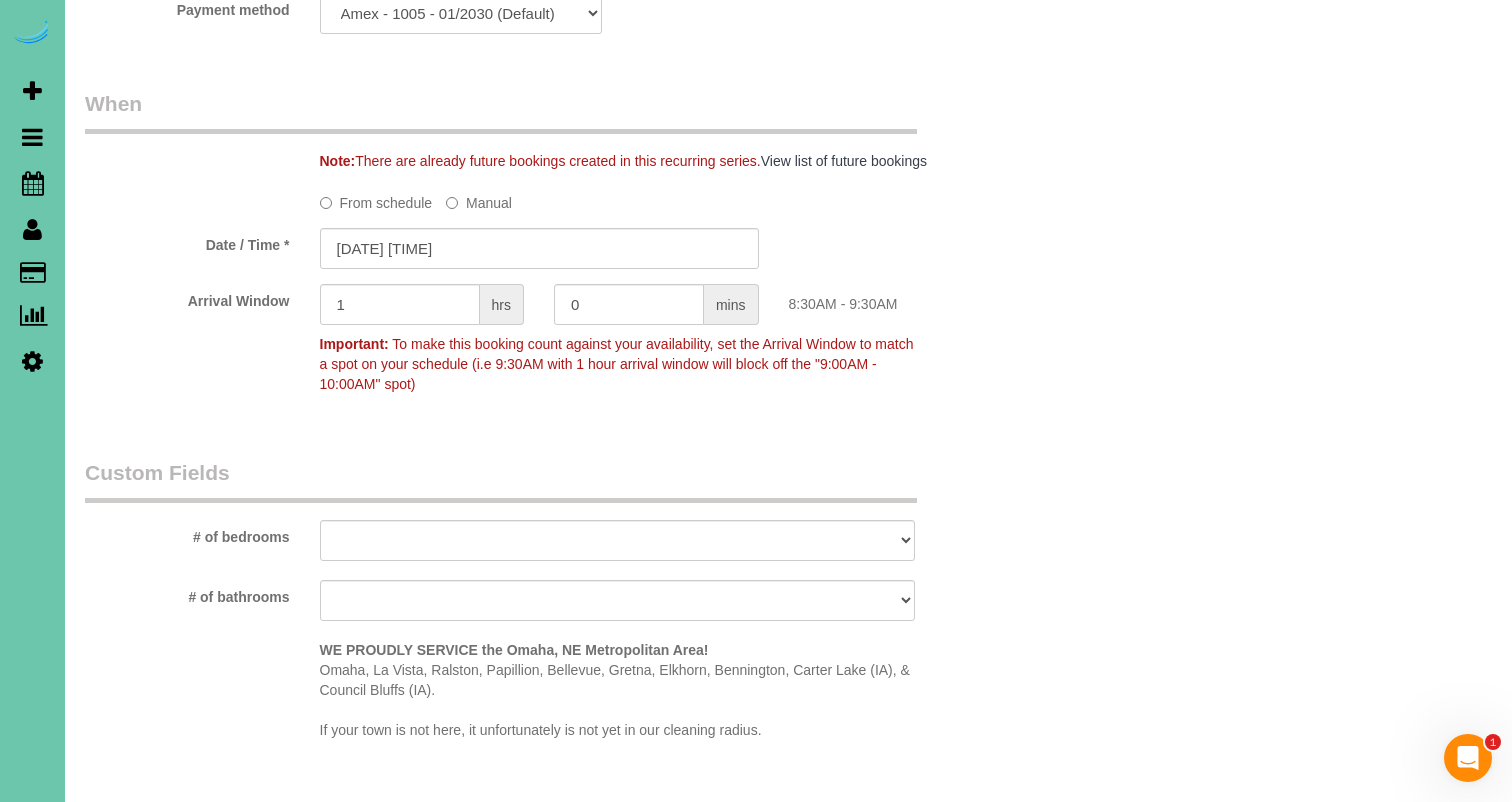 select on "object:923" 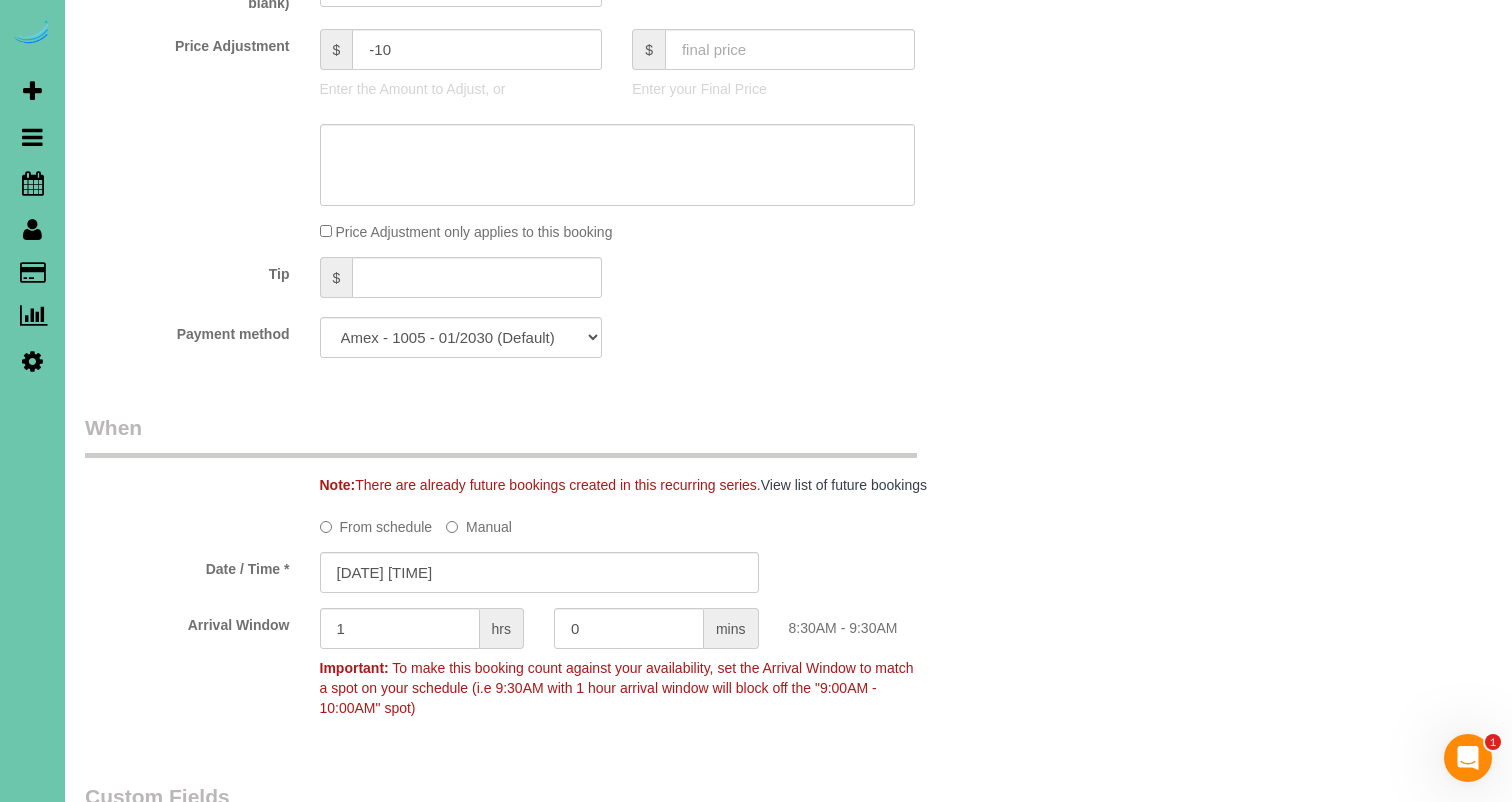 scroll, scrollTop: 1015, scrollLeft: 0, axis: vertical 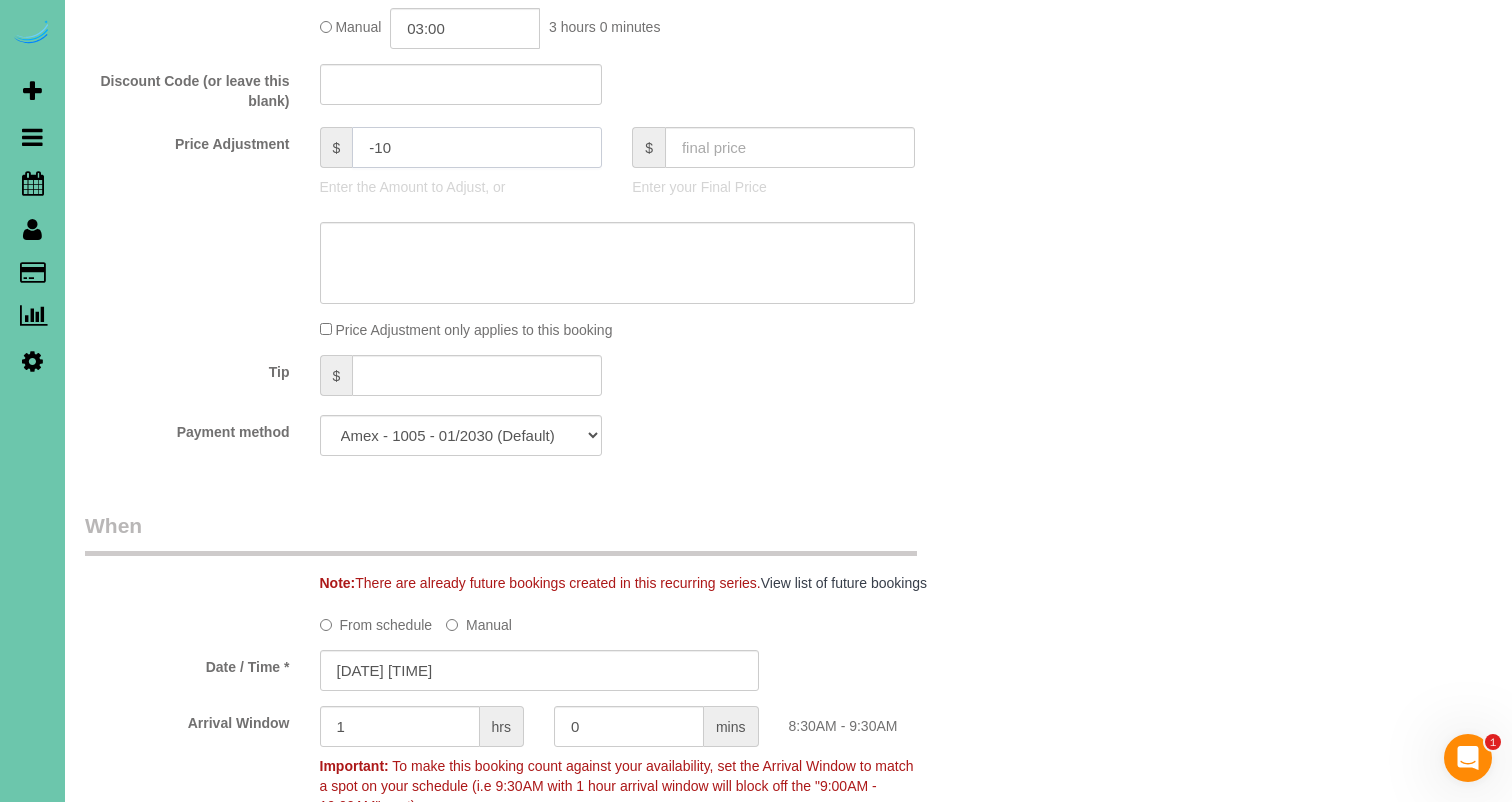 drag, startPoint x: 382, startPoint y: 142, endPoint x: 595, endPoint y: 160, distance: 213.75922 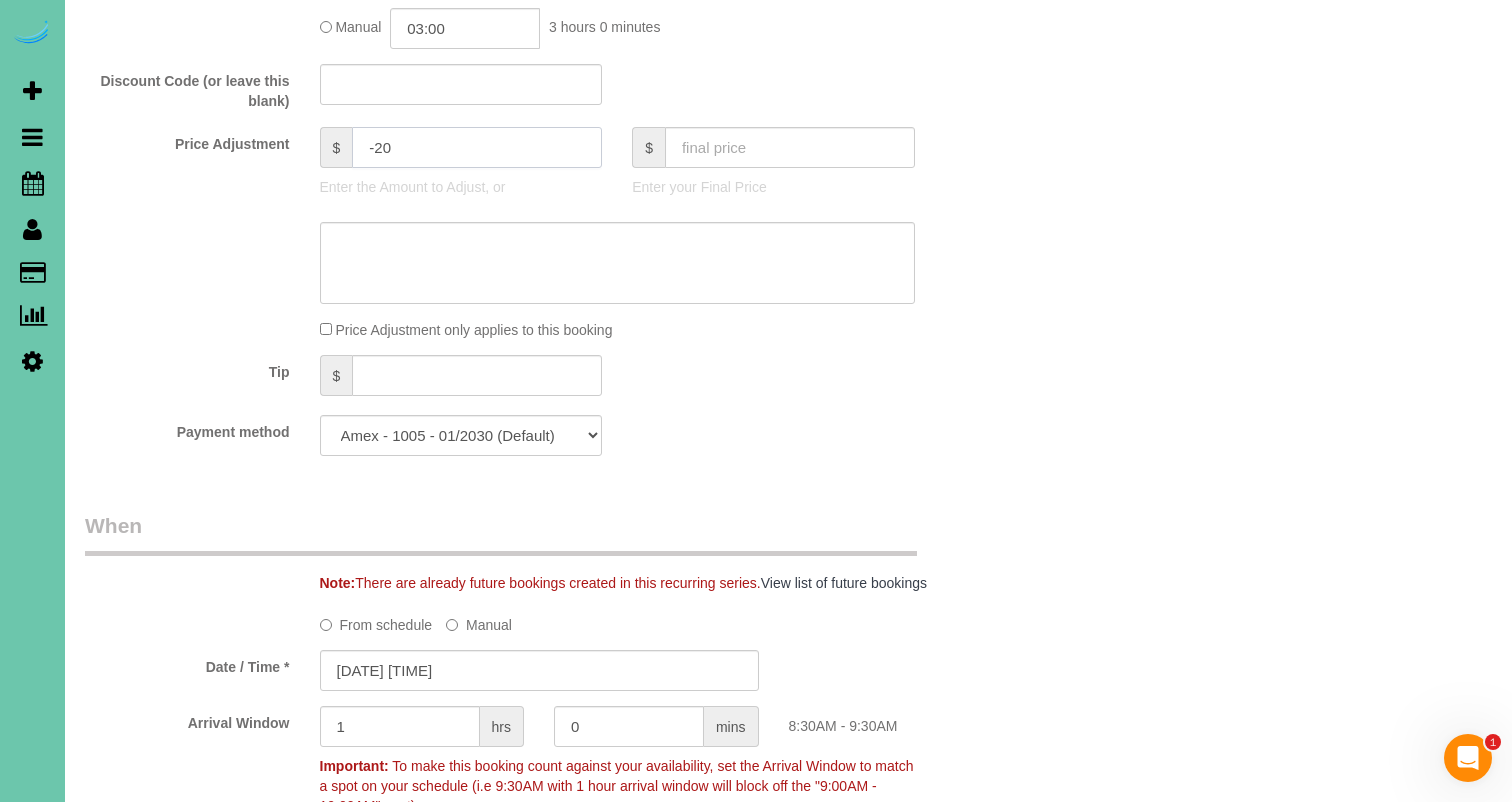 type on "-20" 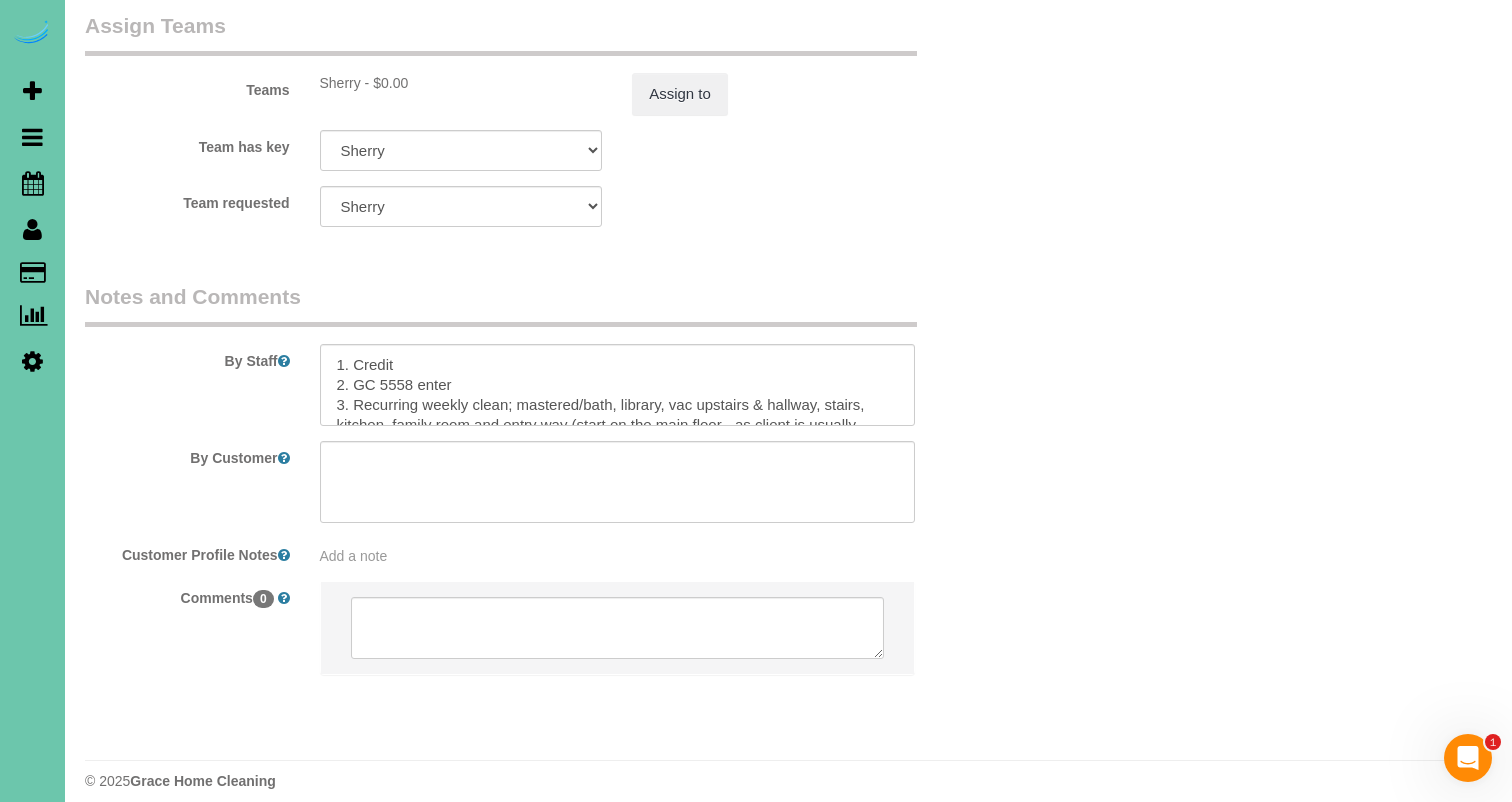 scroll, scrollTop: 2230, scrollLeft: 0, axis: vertical 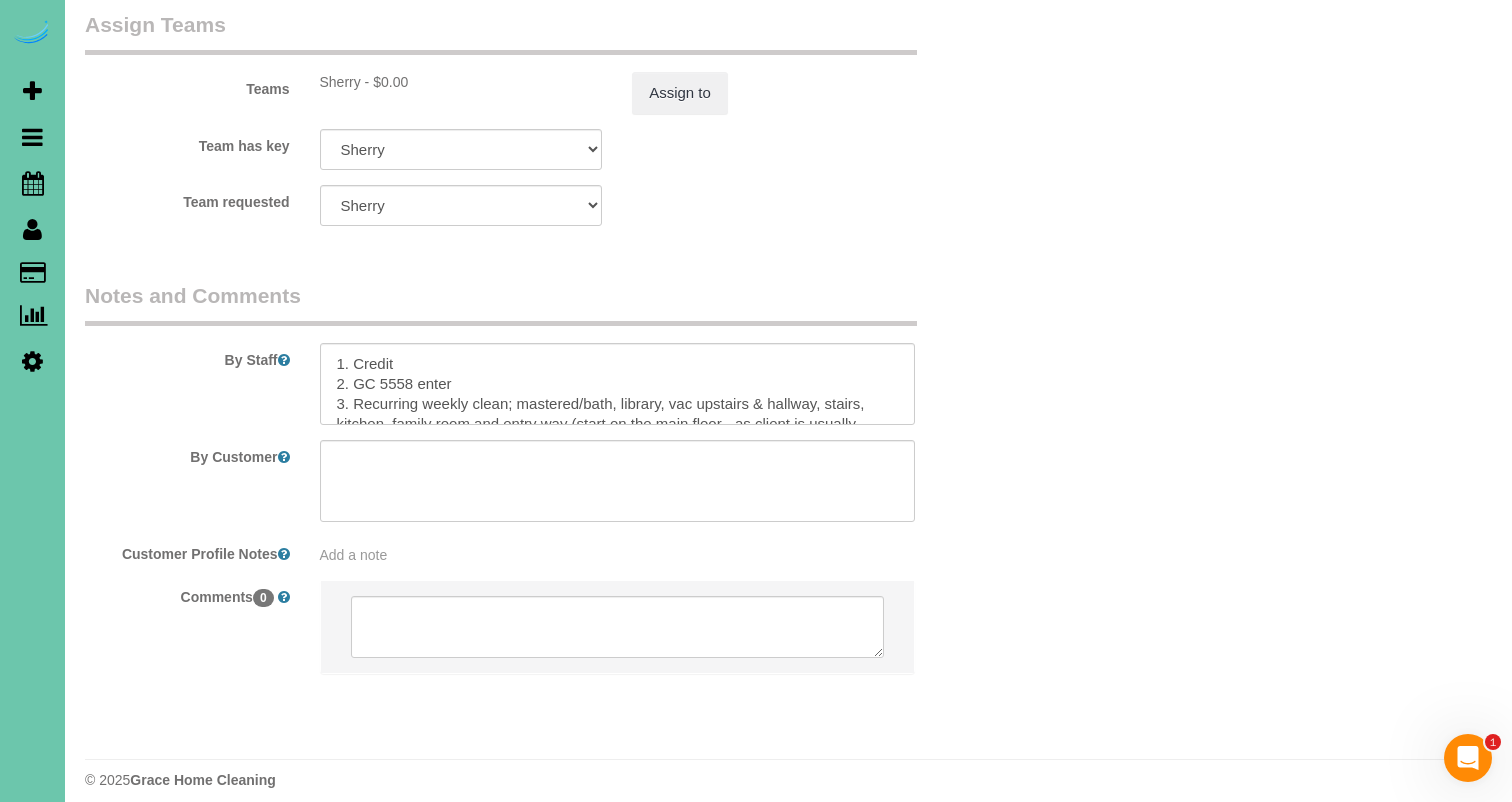 type on "$10 discount due to study being missed" 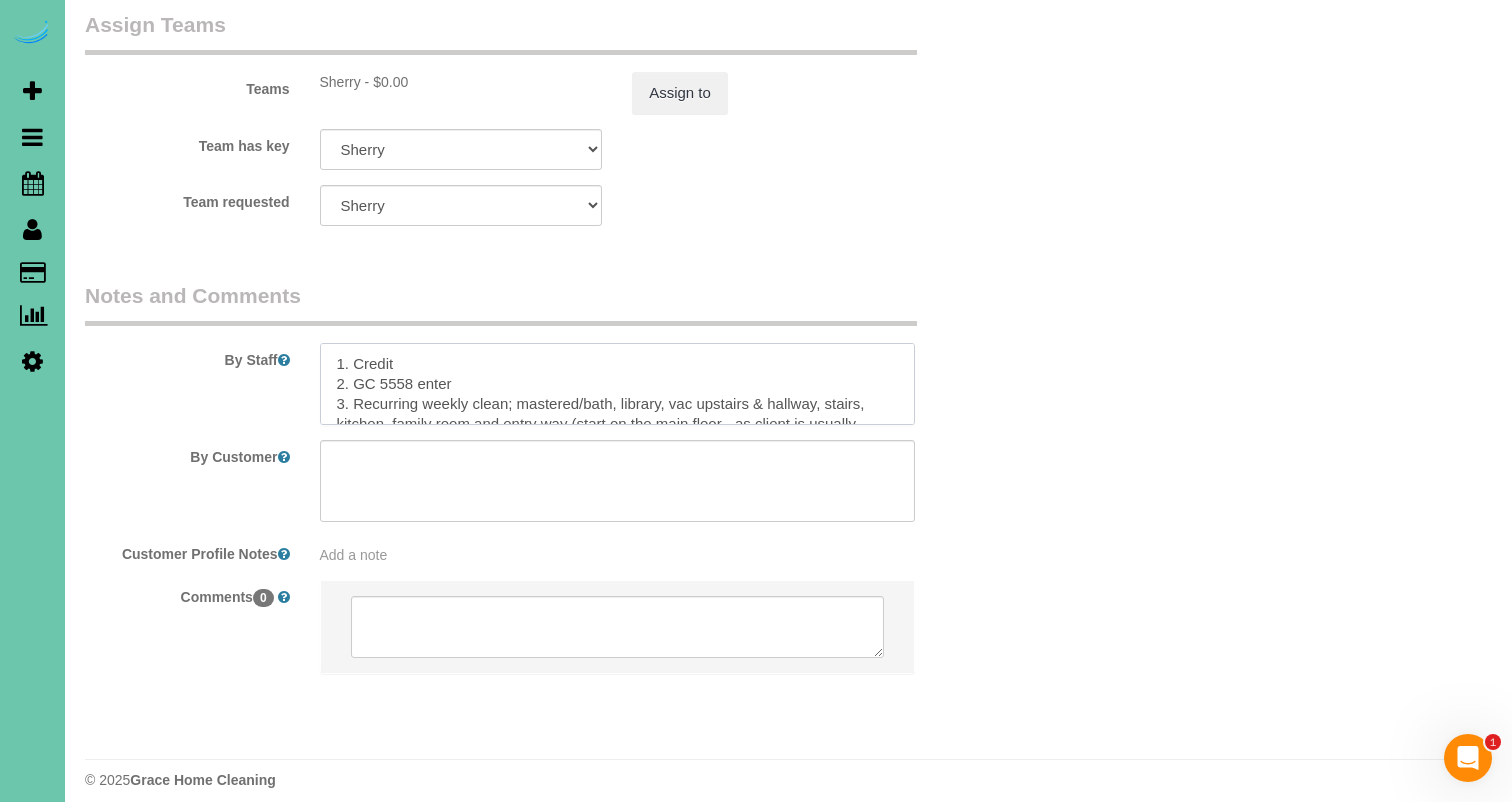 click at bounding box center (617, 384) 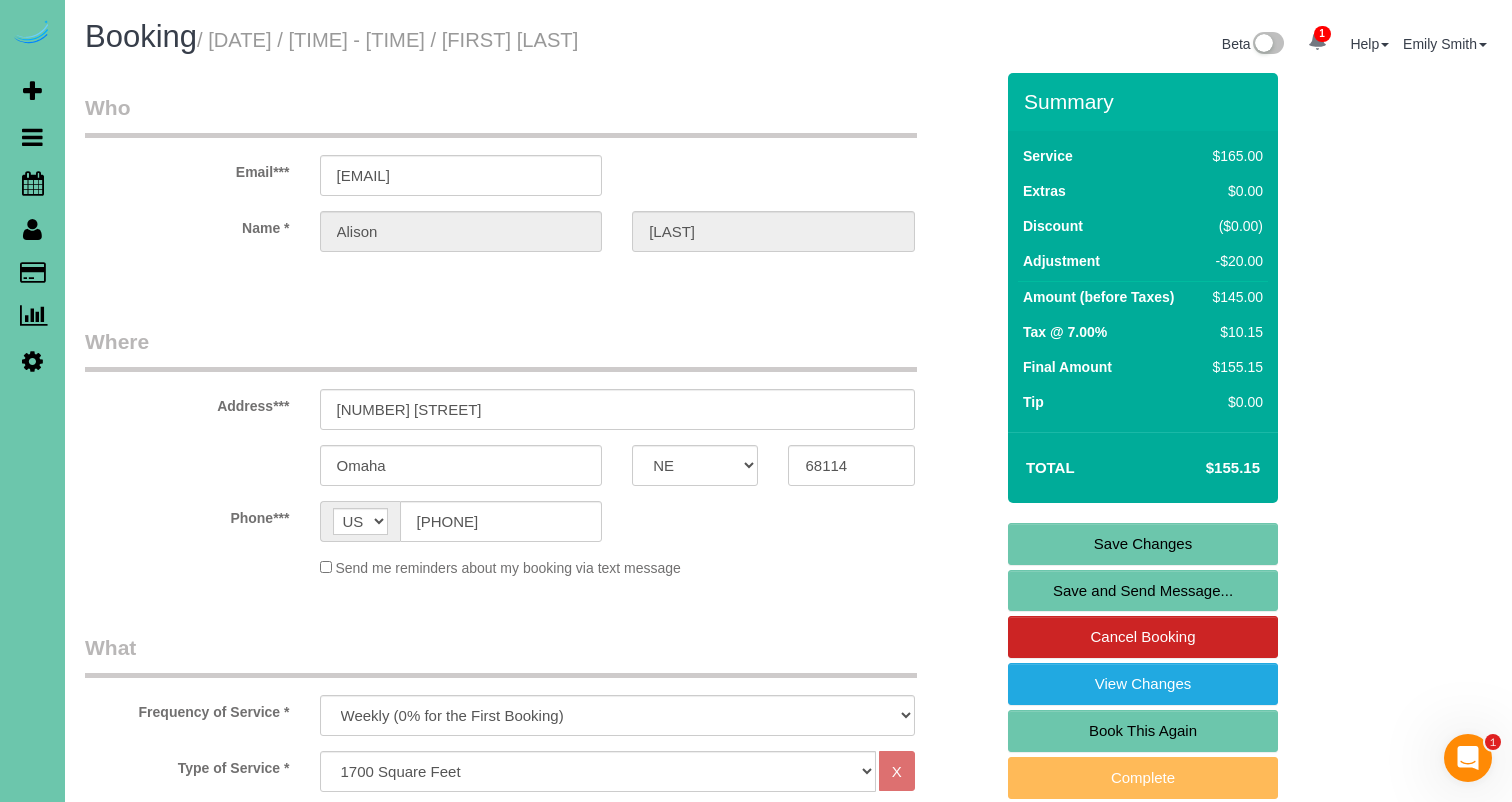 scroll, scrollTop: 0, scrollLeft: 0, axis: both 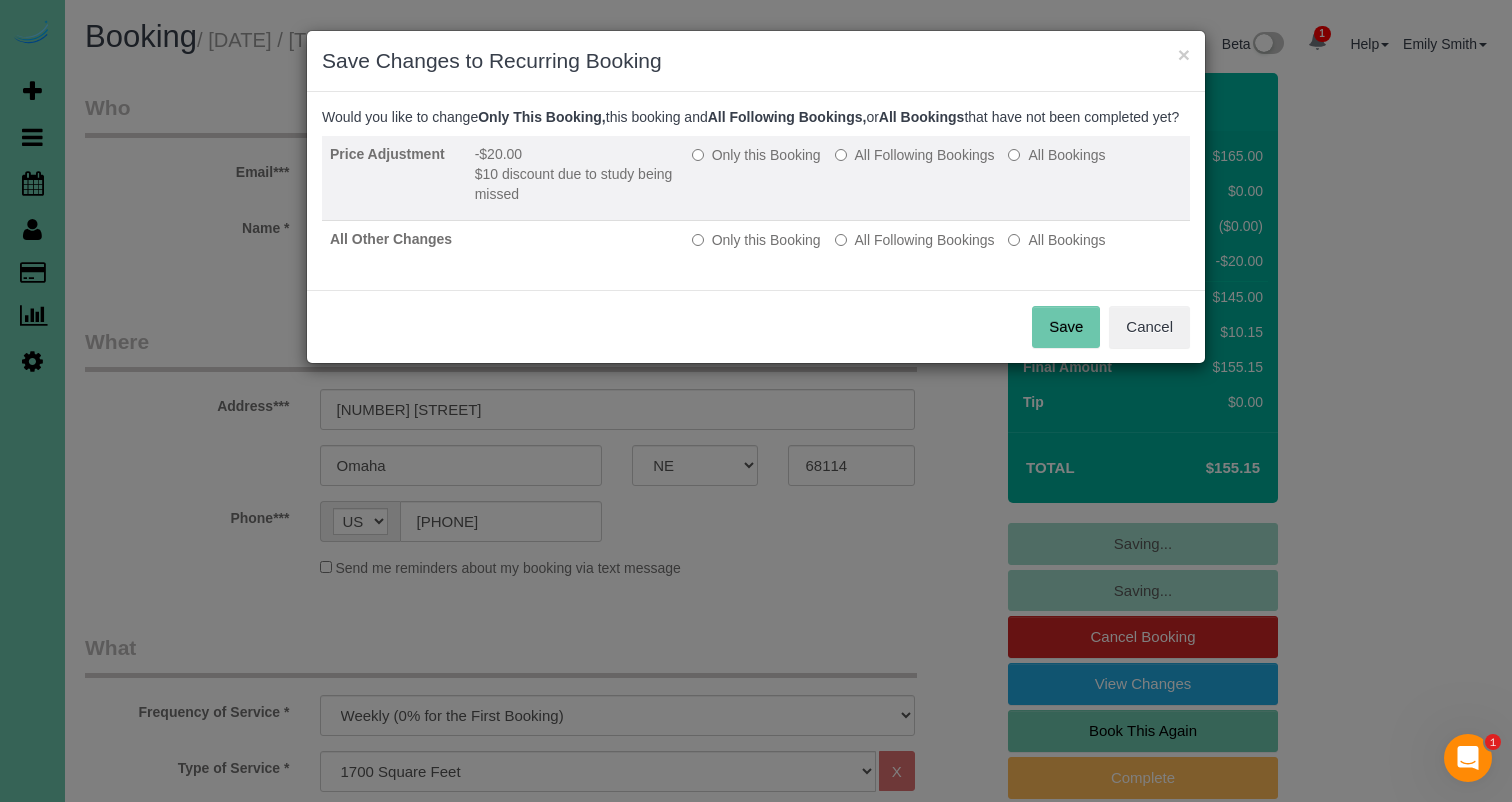 click on "Only this Booking" at bounding box center [756, 155] 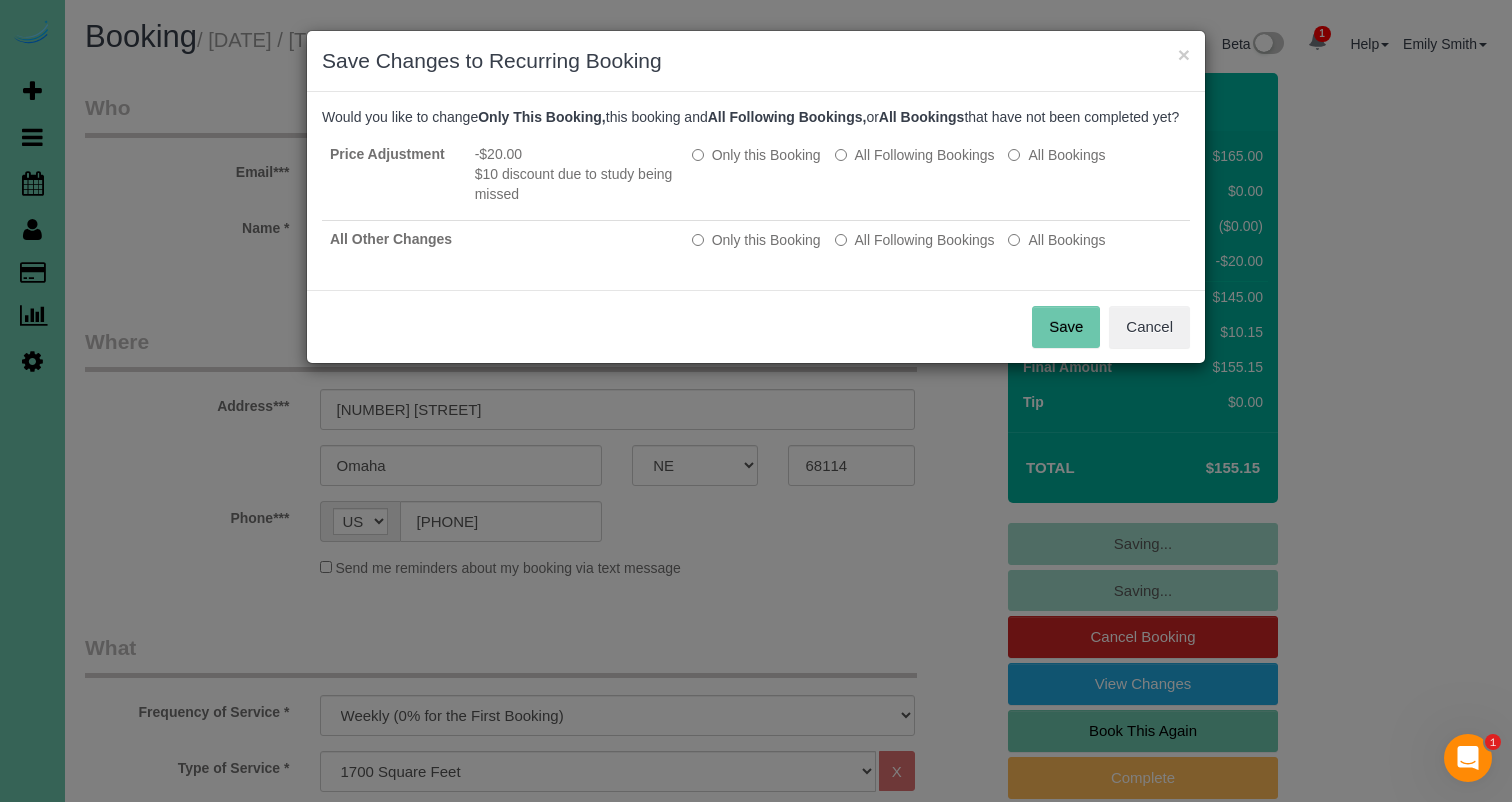 drag, startPoint x: 1070, startPoint y: 348, endPoint x: 1033, endPoint y: 338, distance: 38.327538 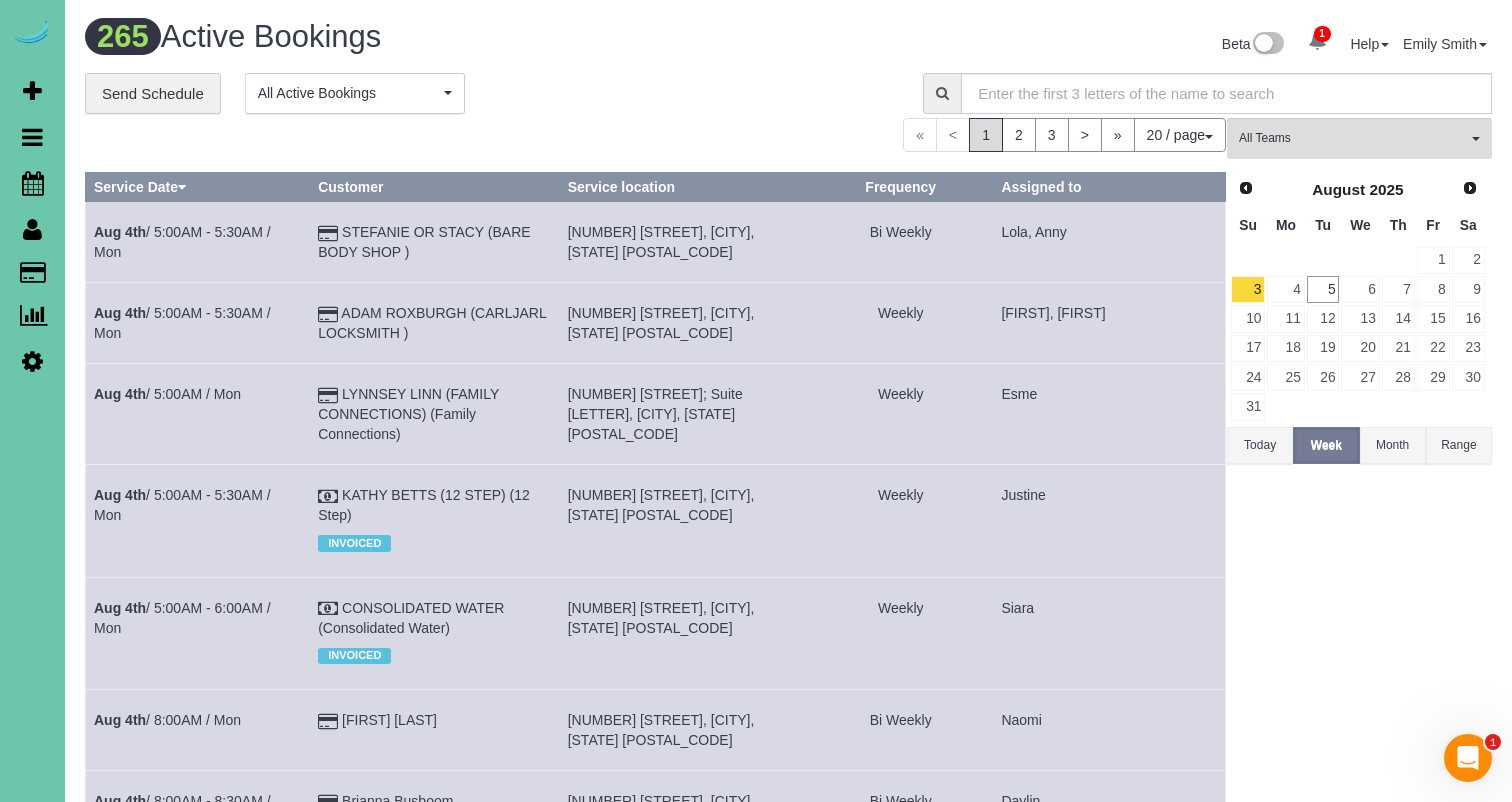 click at bounding box center (32, 361) 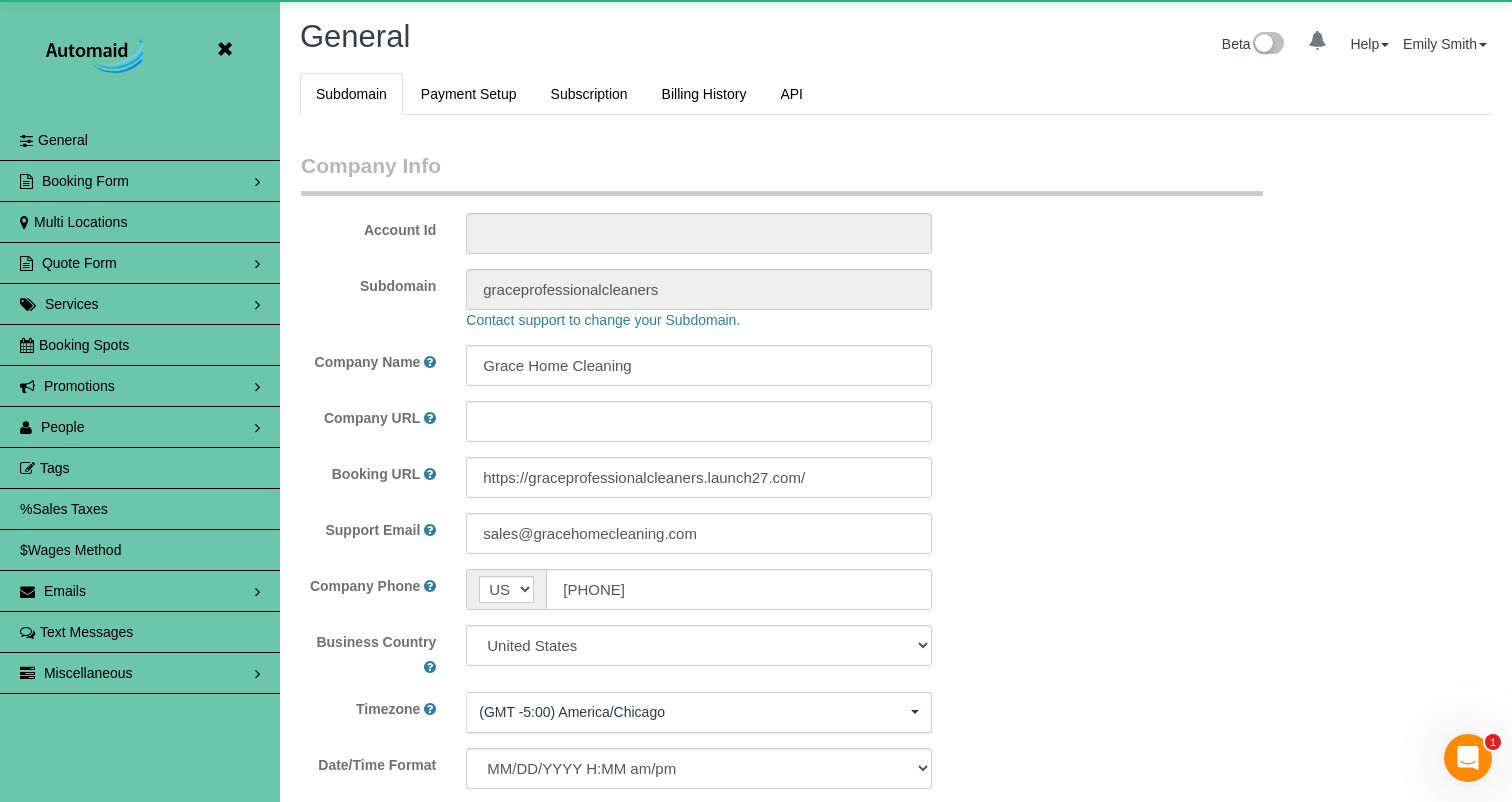 scroll, scrollTop: 4330, scrollLeft: 1512, axis: both 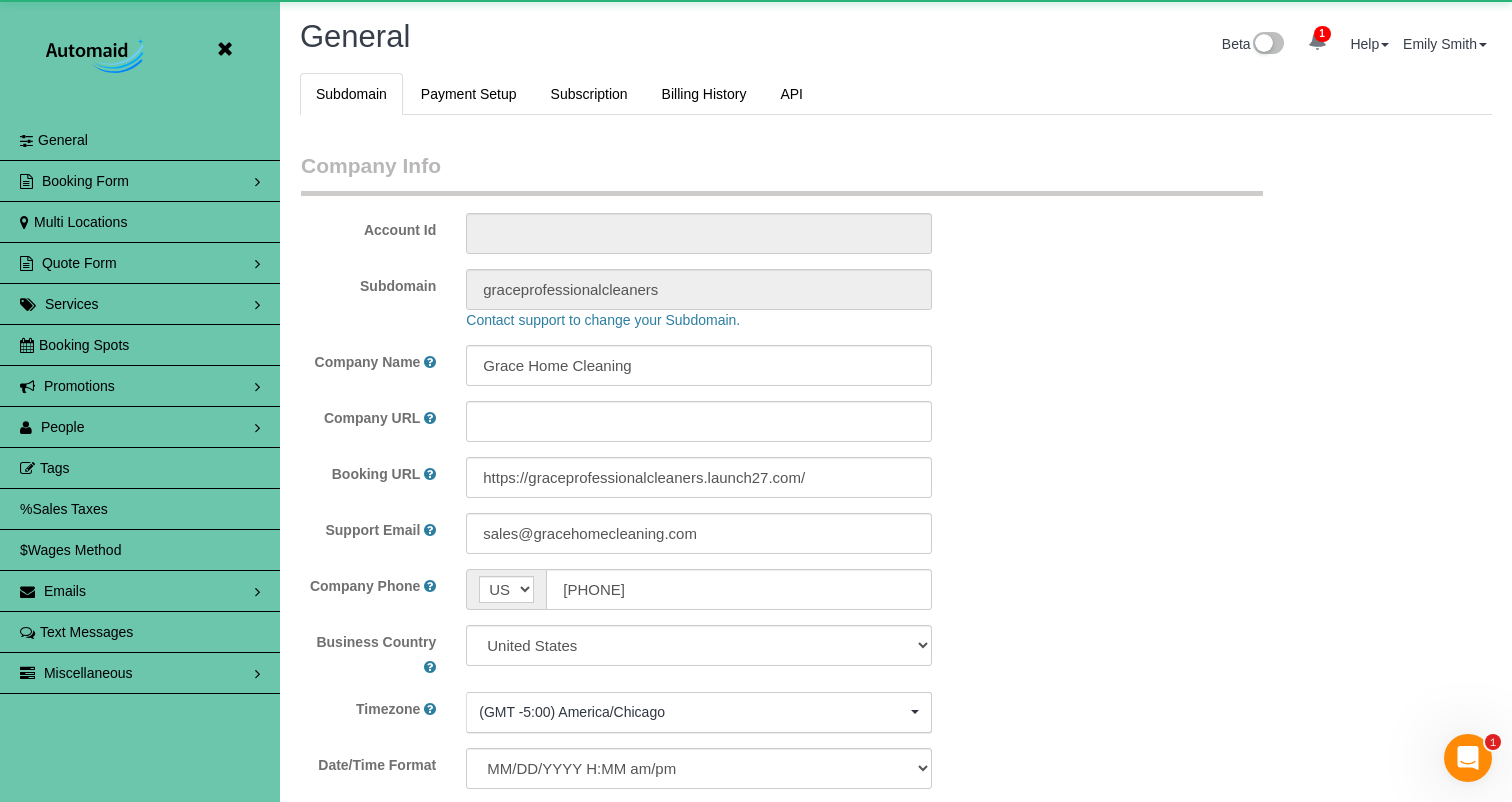 select on "5796" 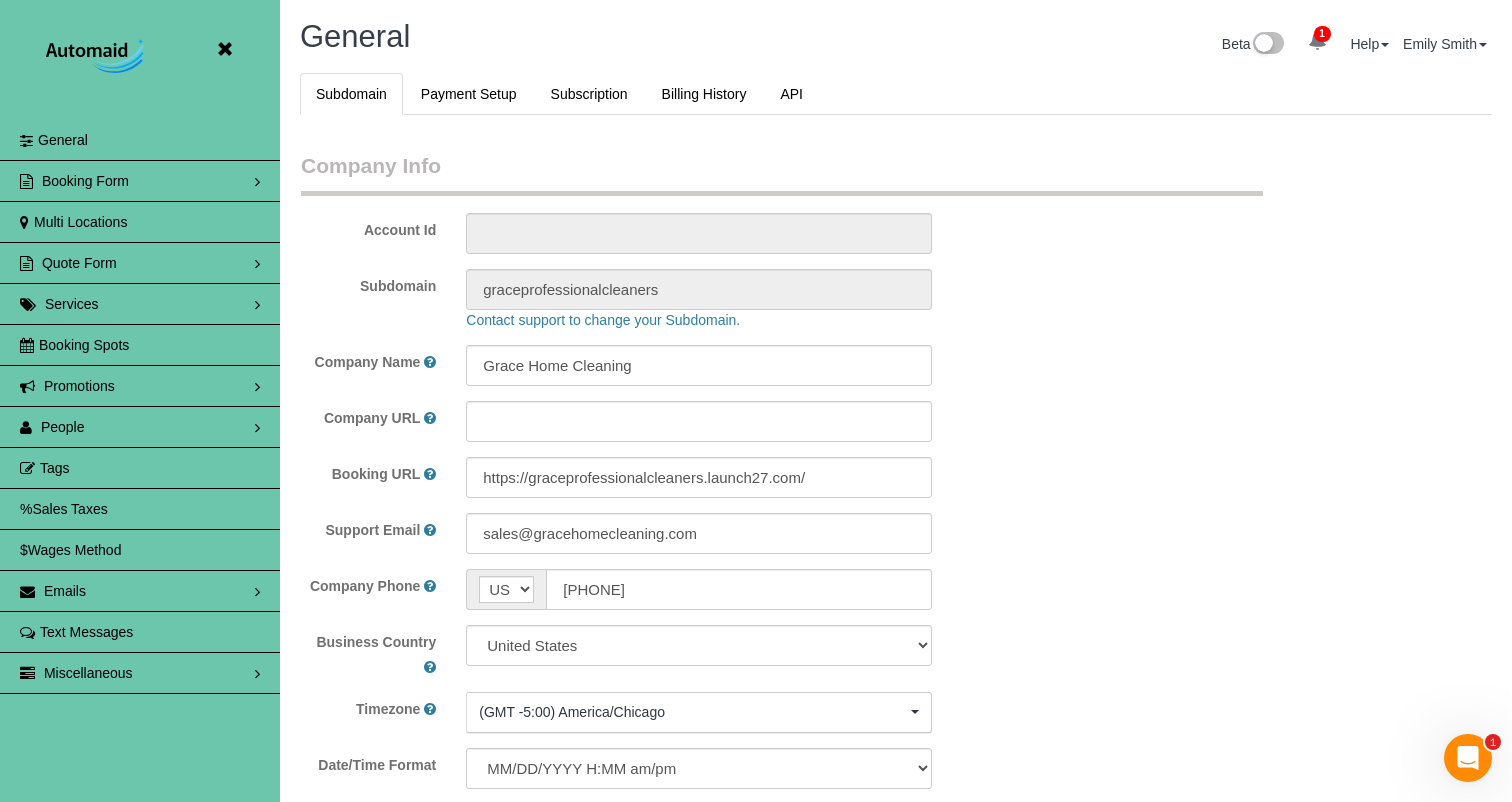 click on "People" at bounding box center (140, 427) 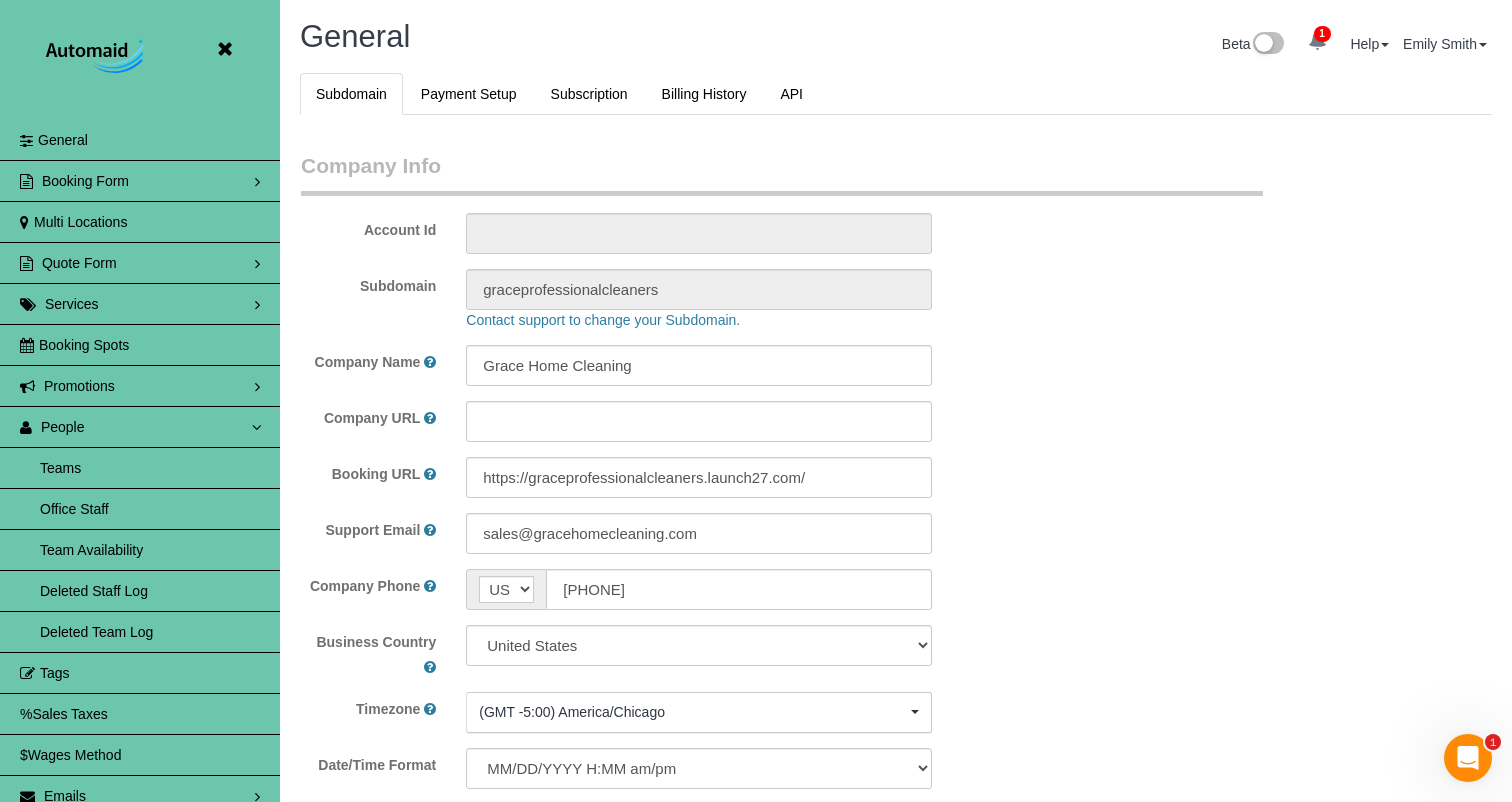 click on "Team Availability" at bounding box center (140, 550) 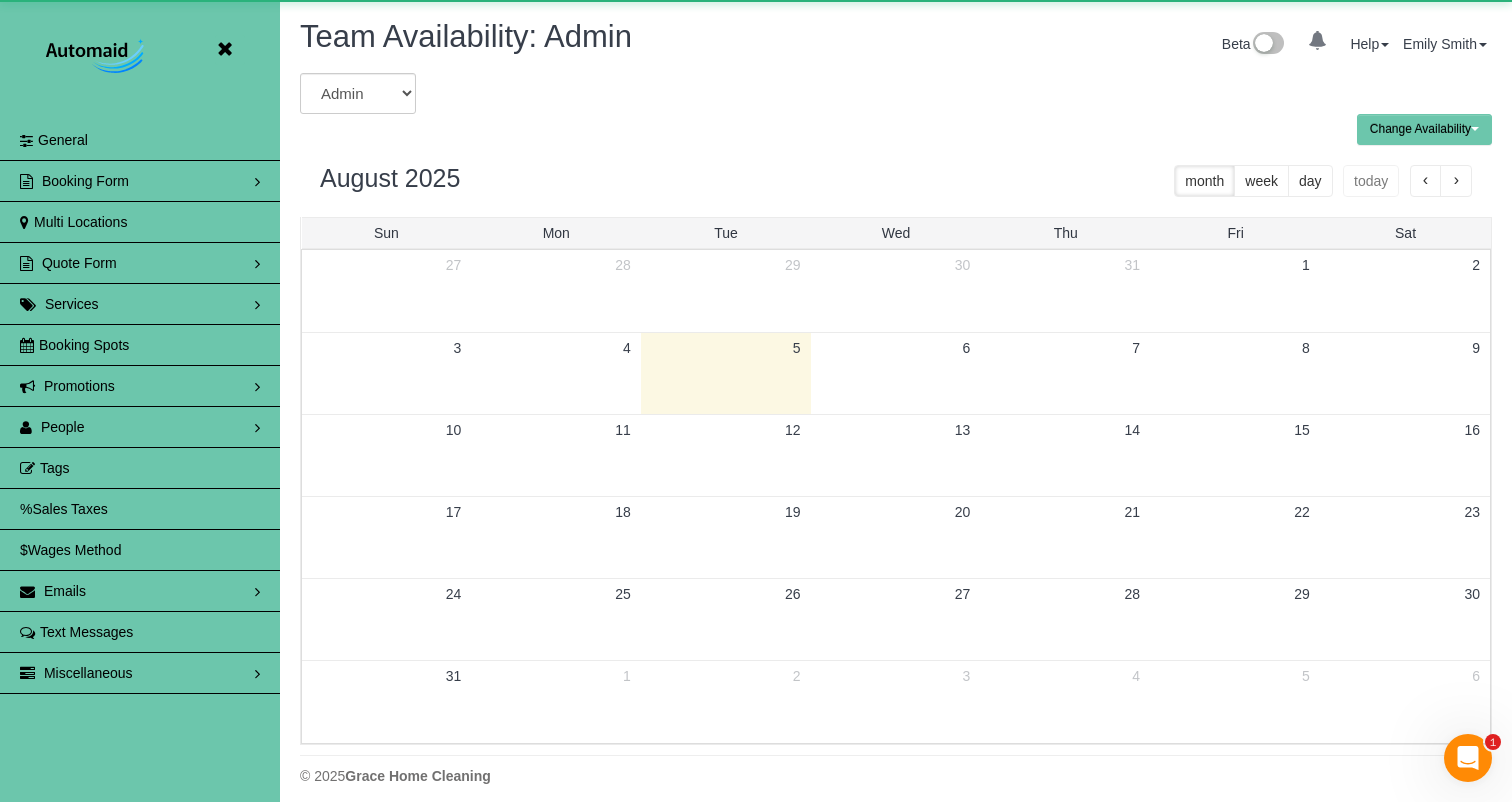 scroll, scrollTop: 99185, scrollLeft: 98488, axis: both 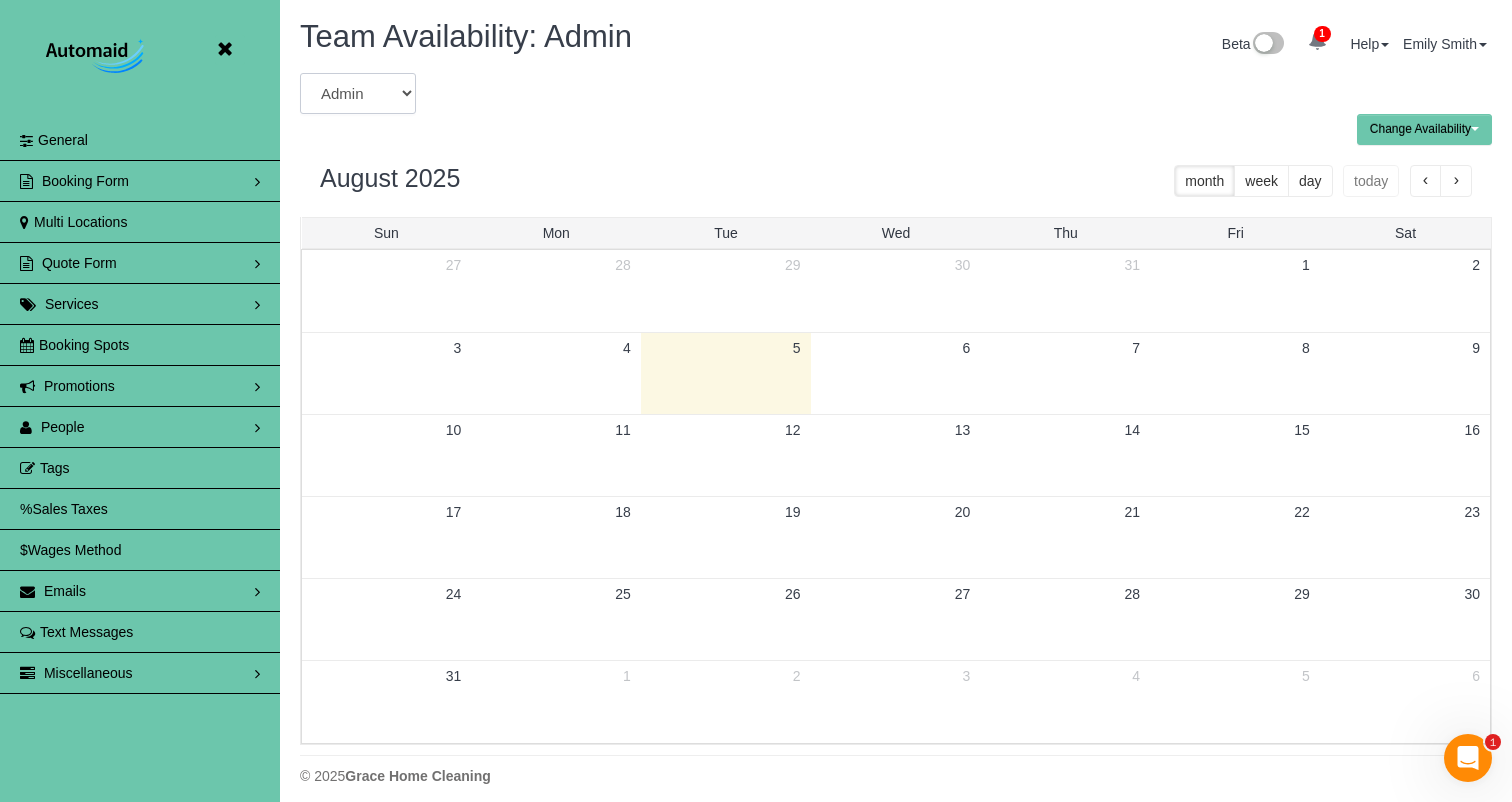 select on "number:6065" 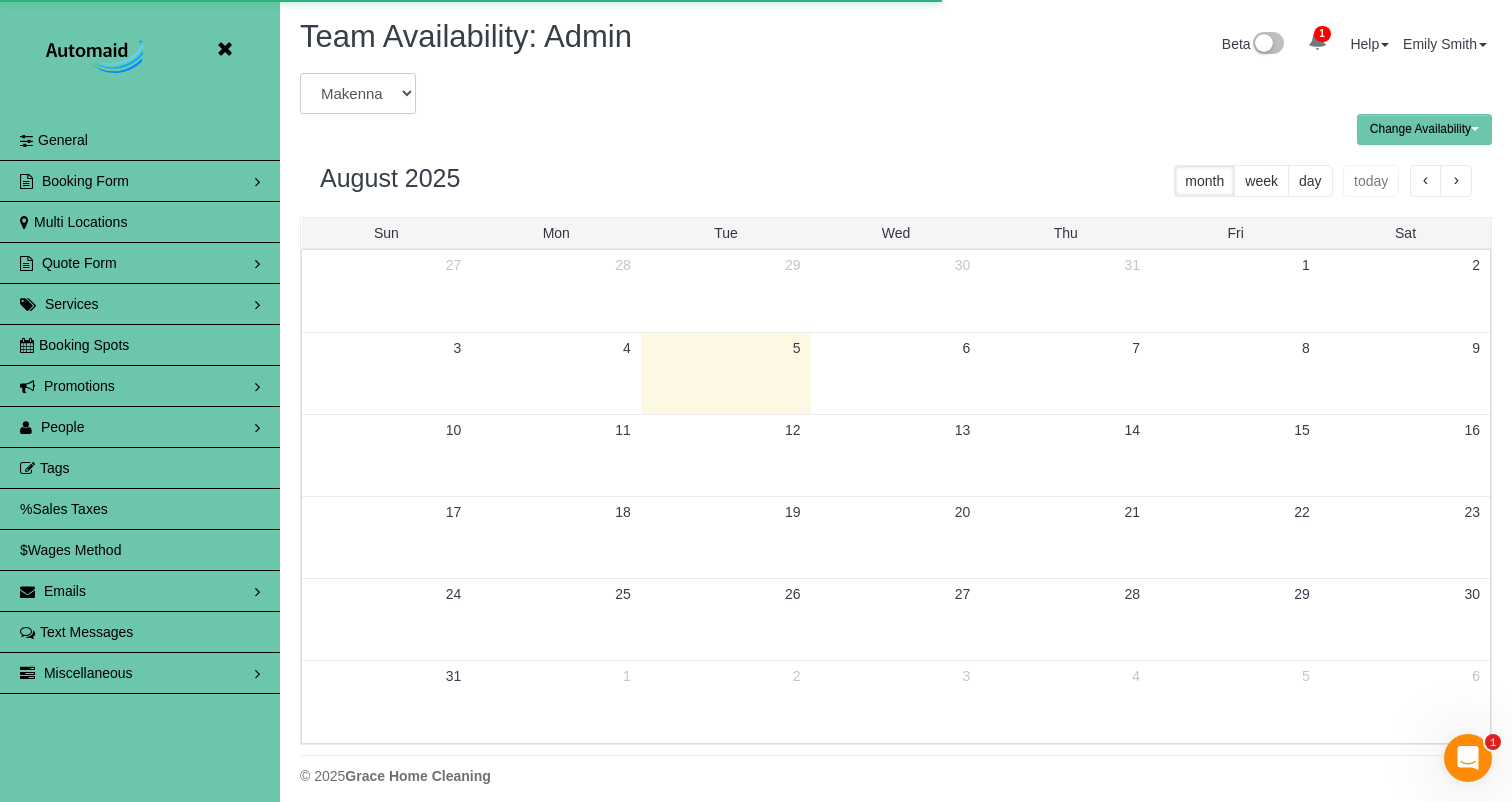 scroll, scrollTop: 99185, scrollLeft: 98488, axis: both 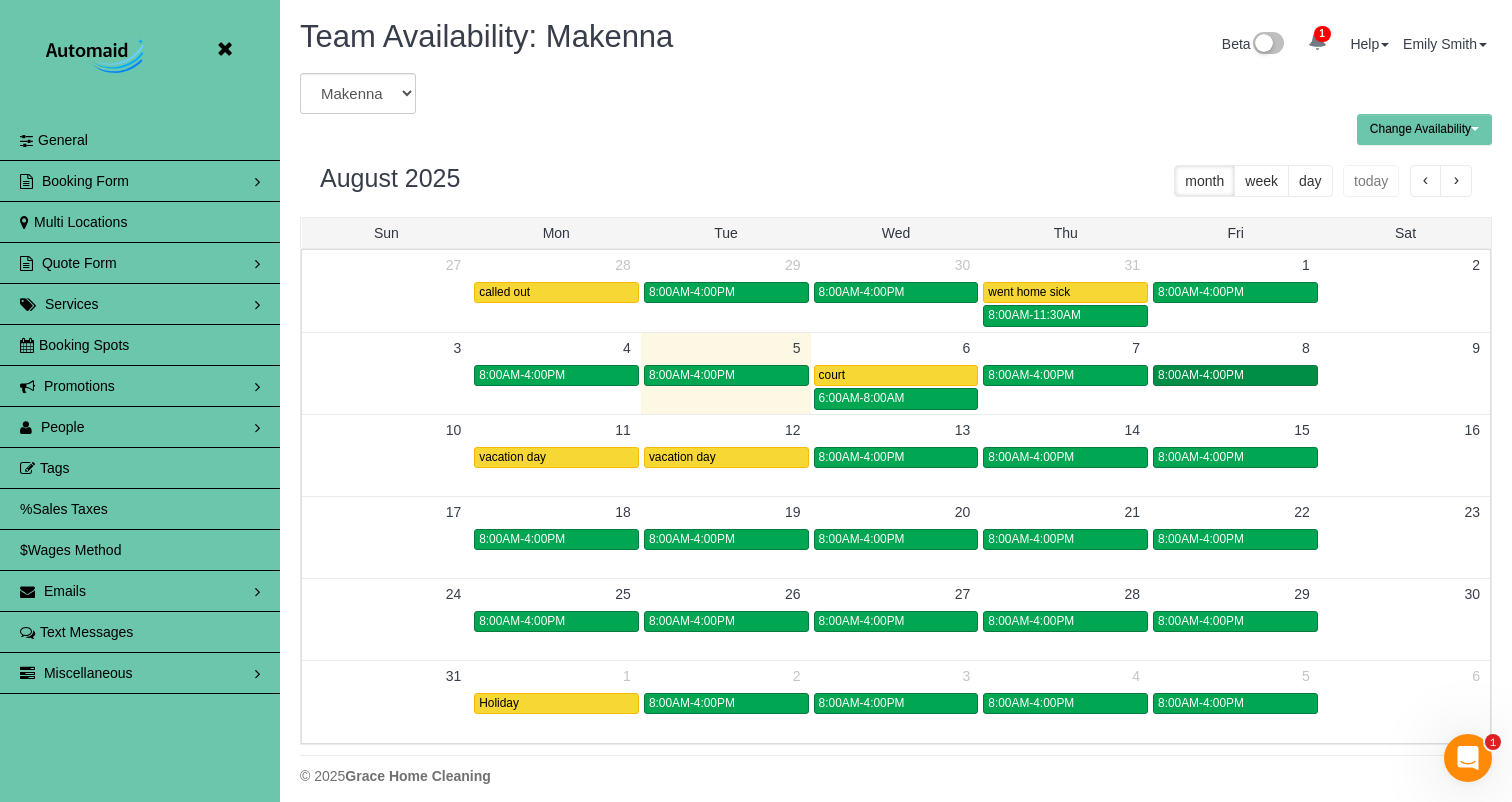 click on "8:00AM-4:00PM" at bounding box center (1201, 375) 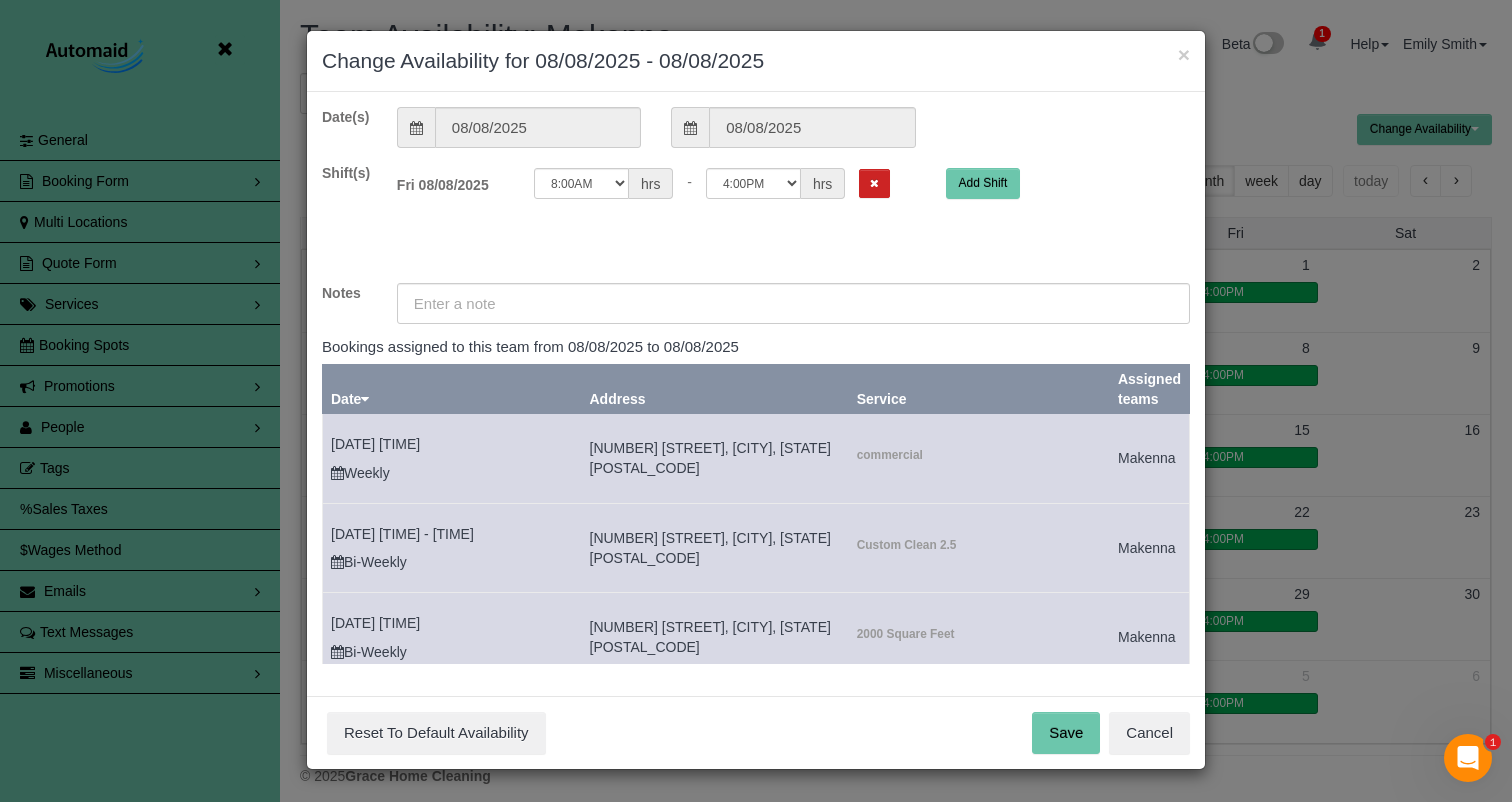 drag, startPoint x: 839, startPoint y: 184, endPoint x: 832, endPoint y: 213, distance: 29.832869 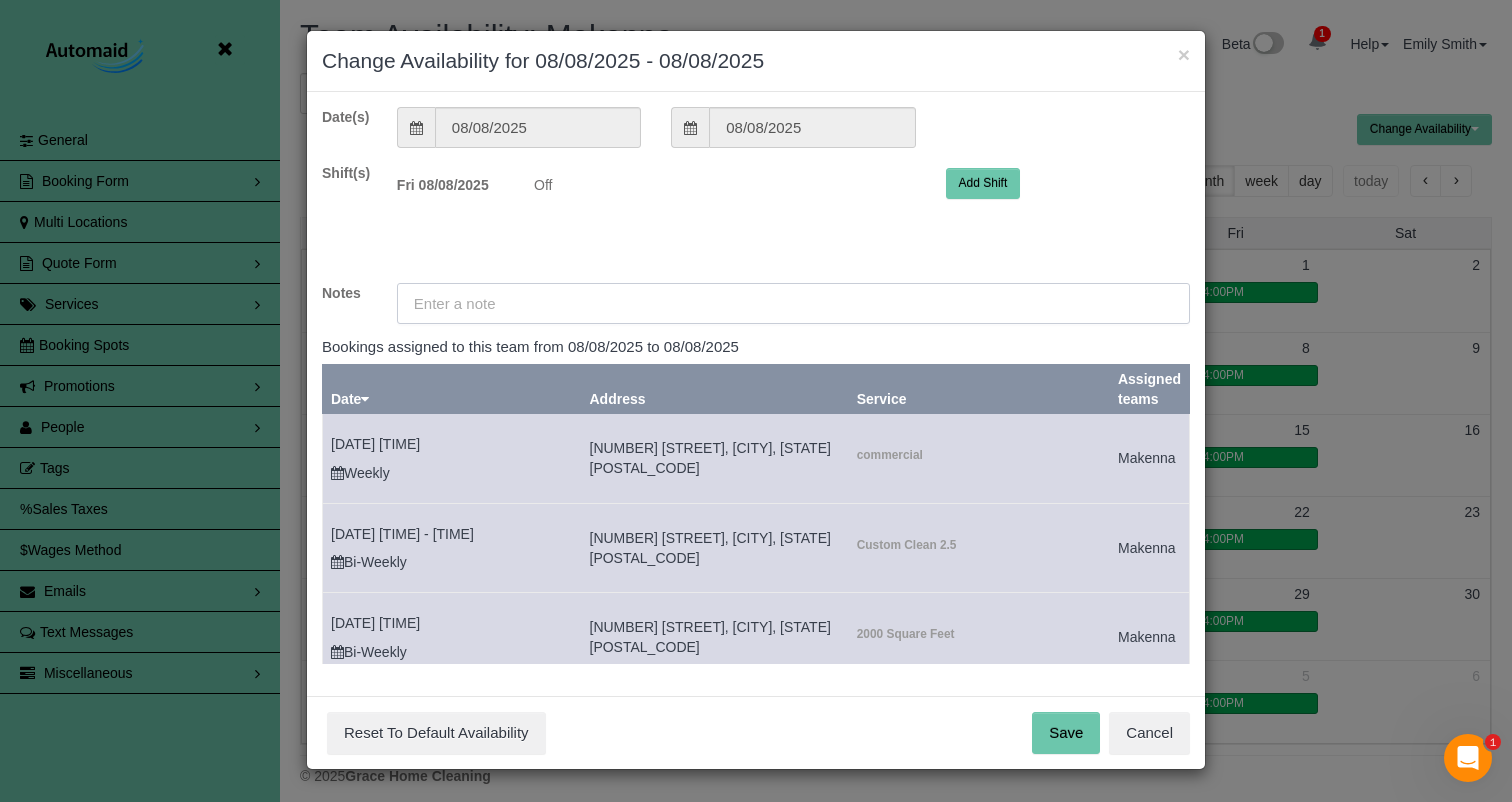 click at bounding box center [793, 303] 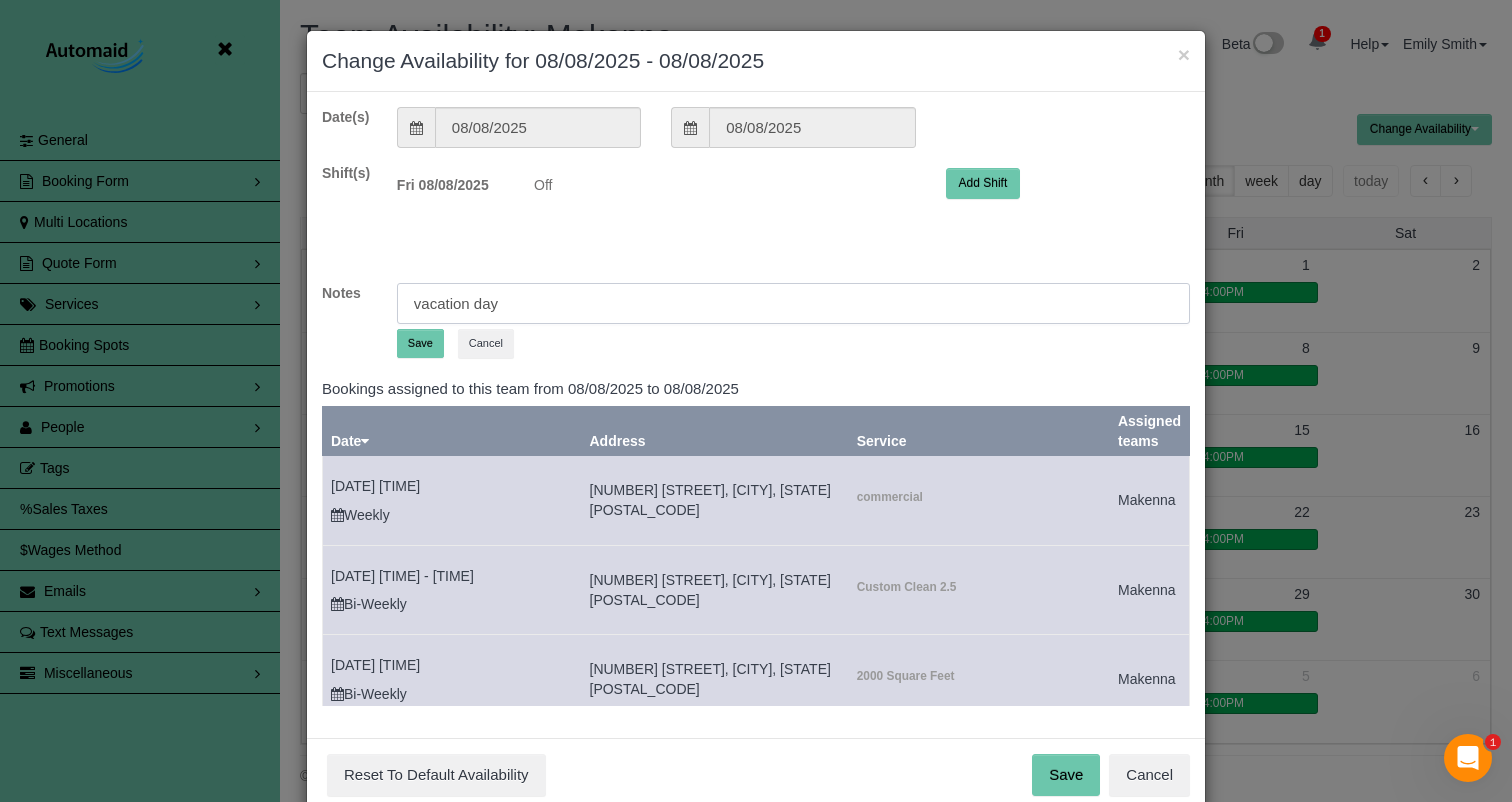type on "vacation day" 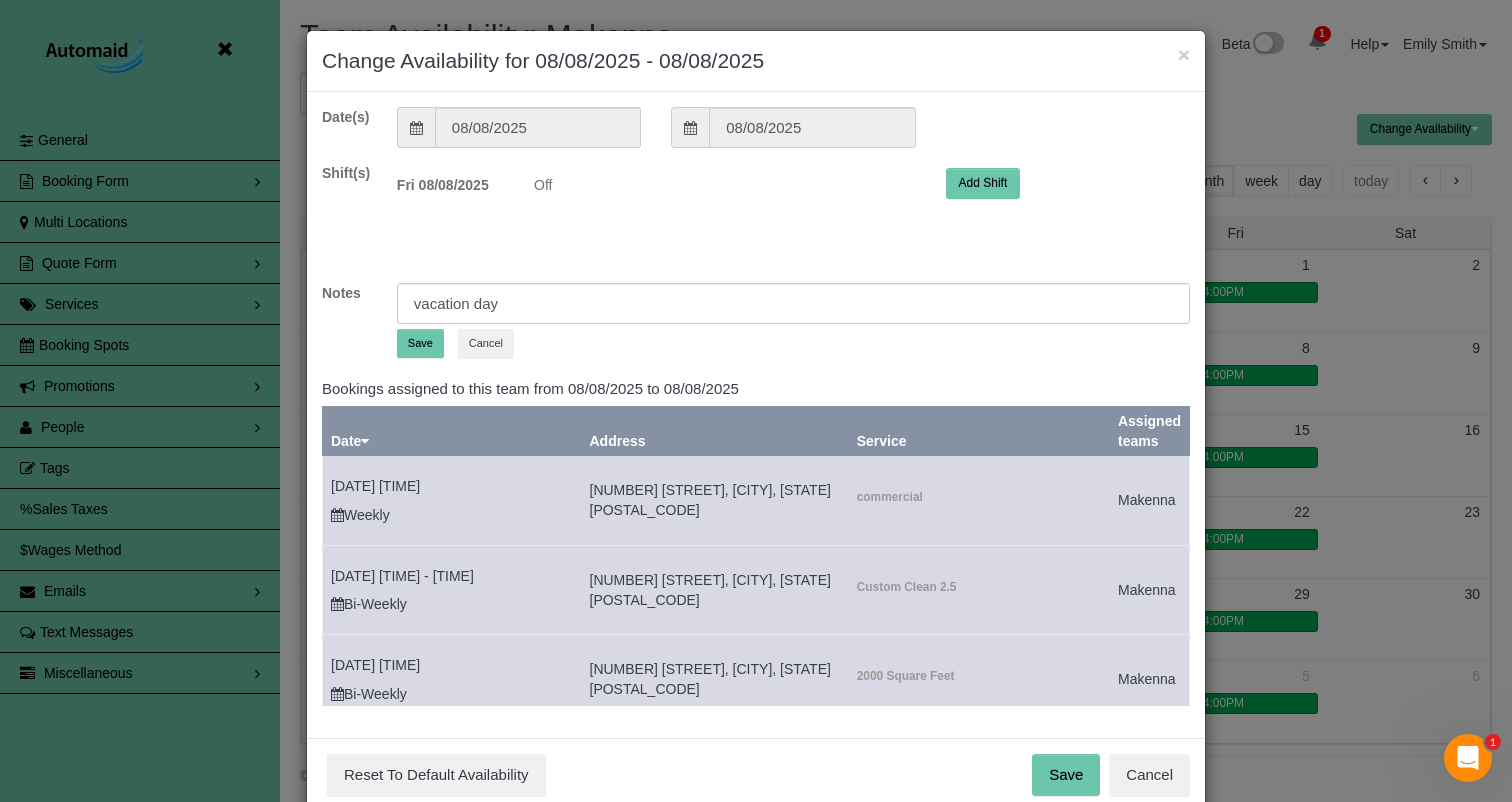 click on "Save" at bounding box center [420, 343] 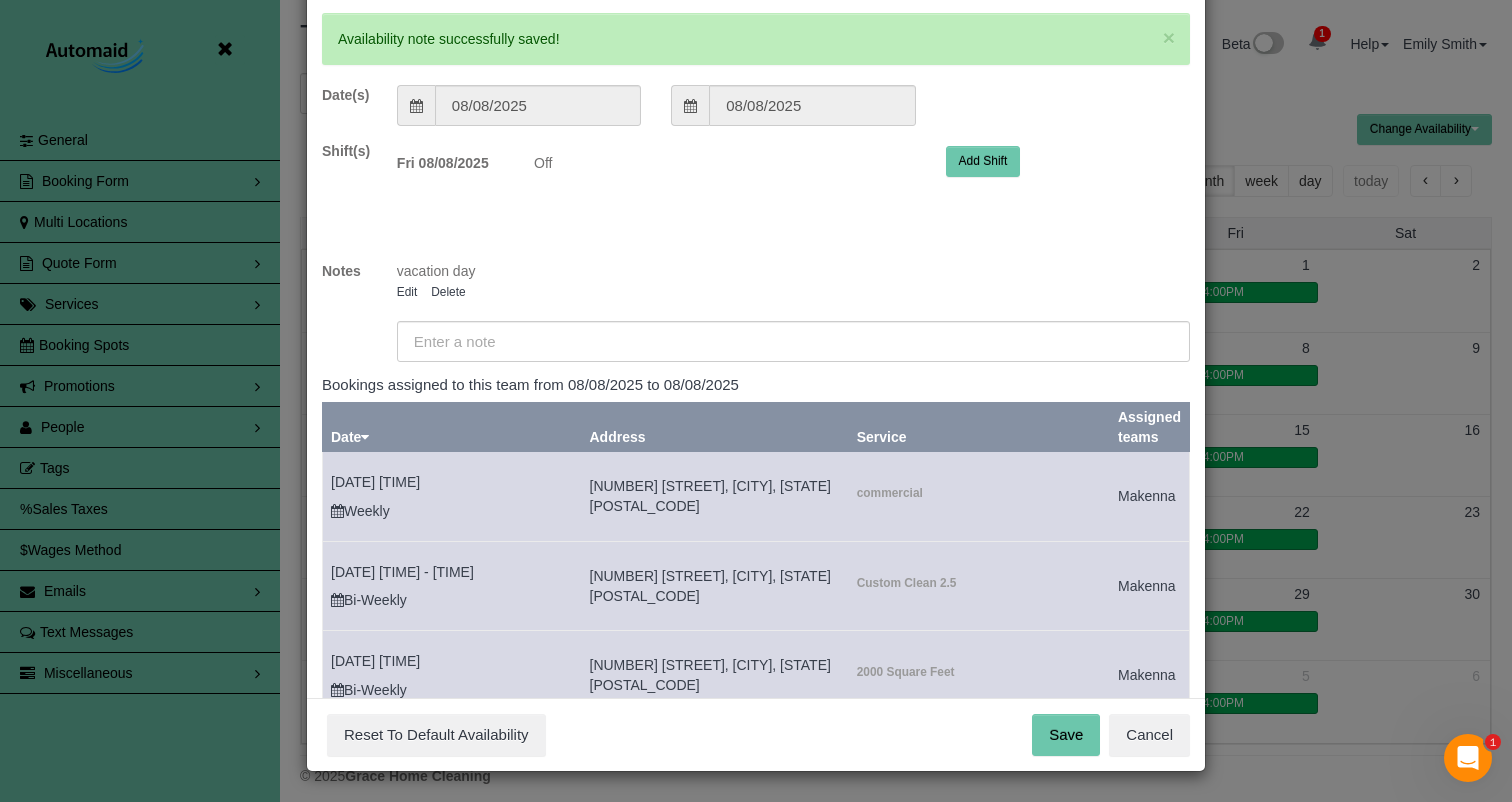 scroll, scrollTop: 93, scrollLeft: 0, axis: vertical 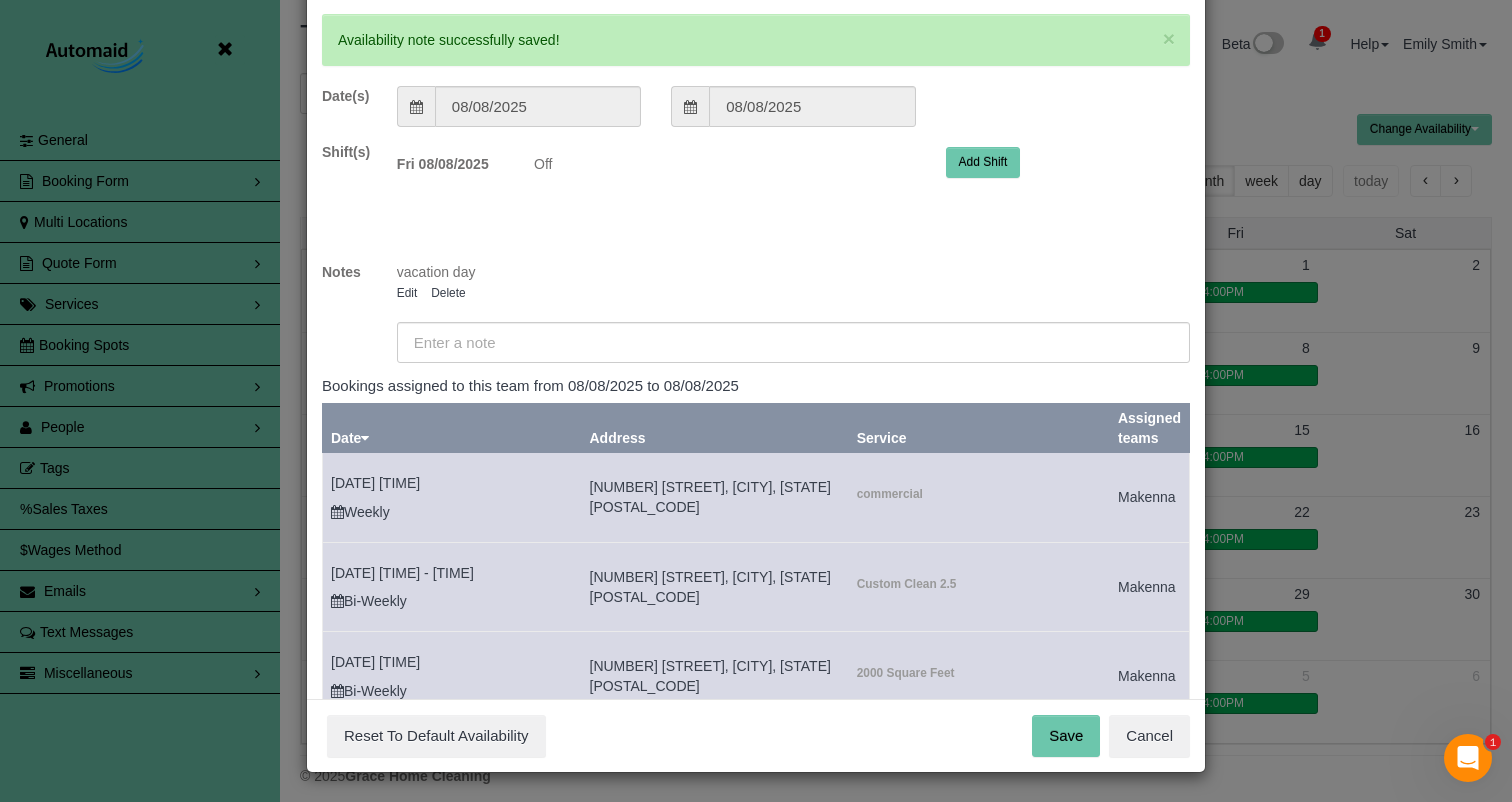 click on "Save" at bounding box center (1066, 736) 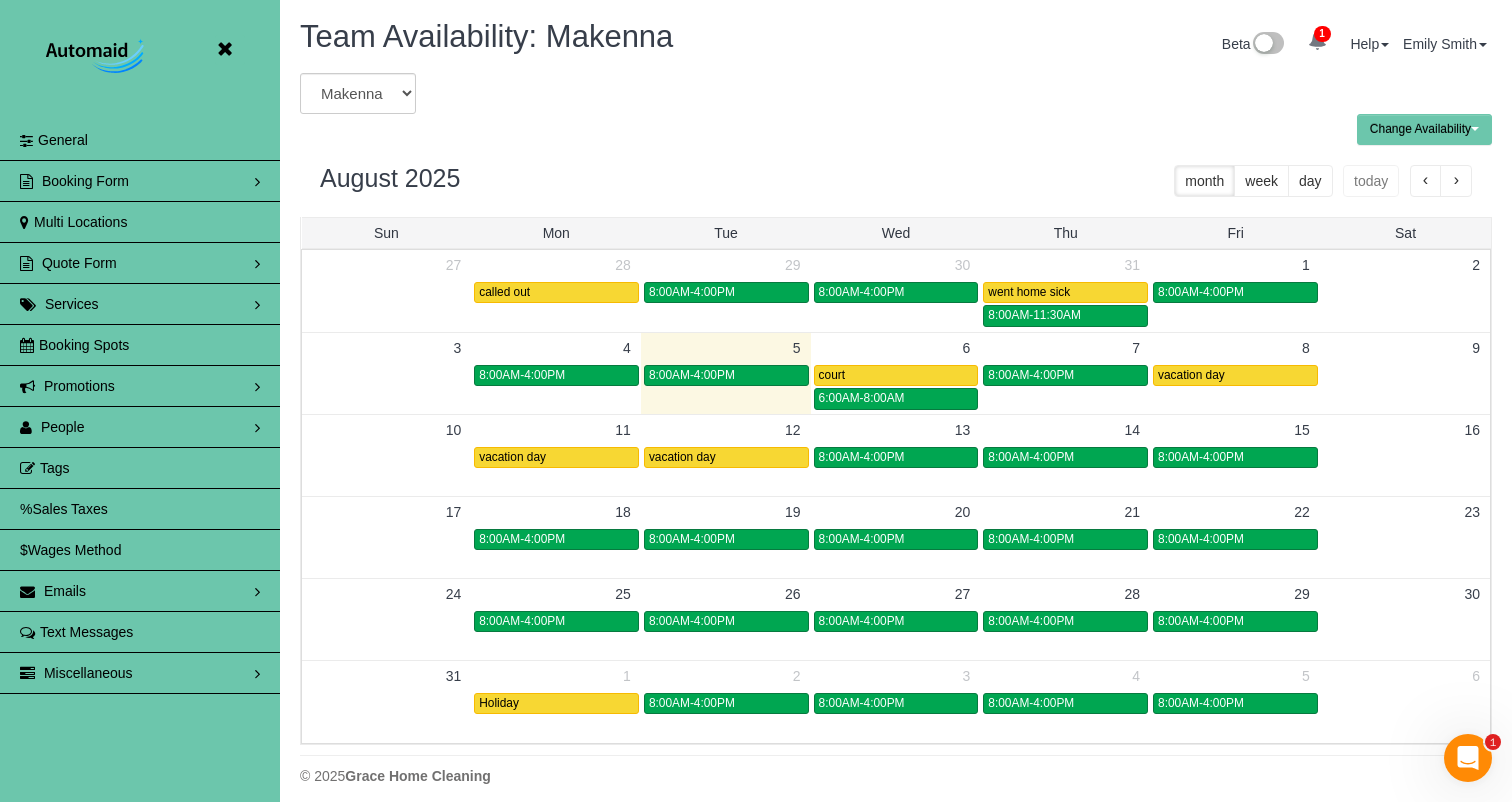 click at bounding box center (224, 49) 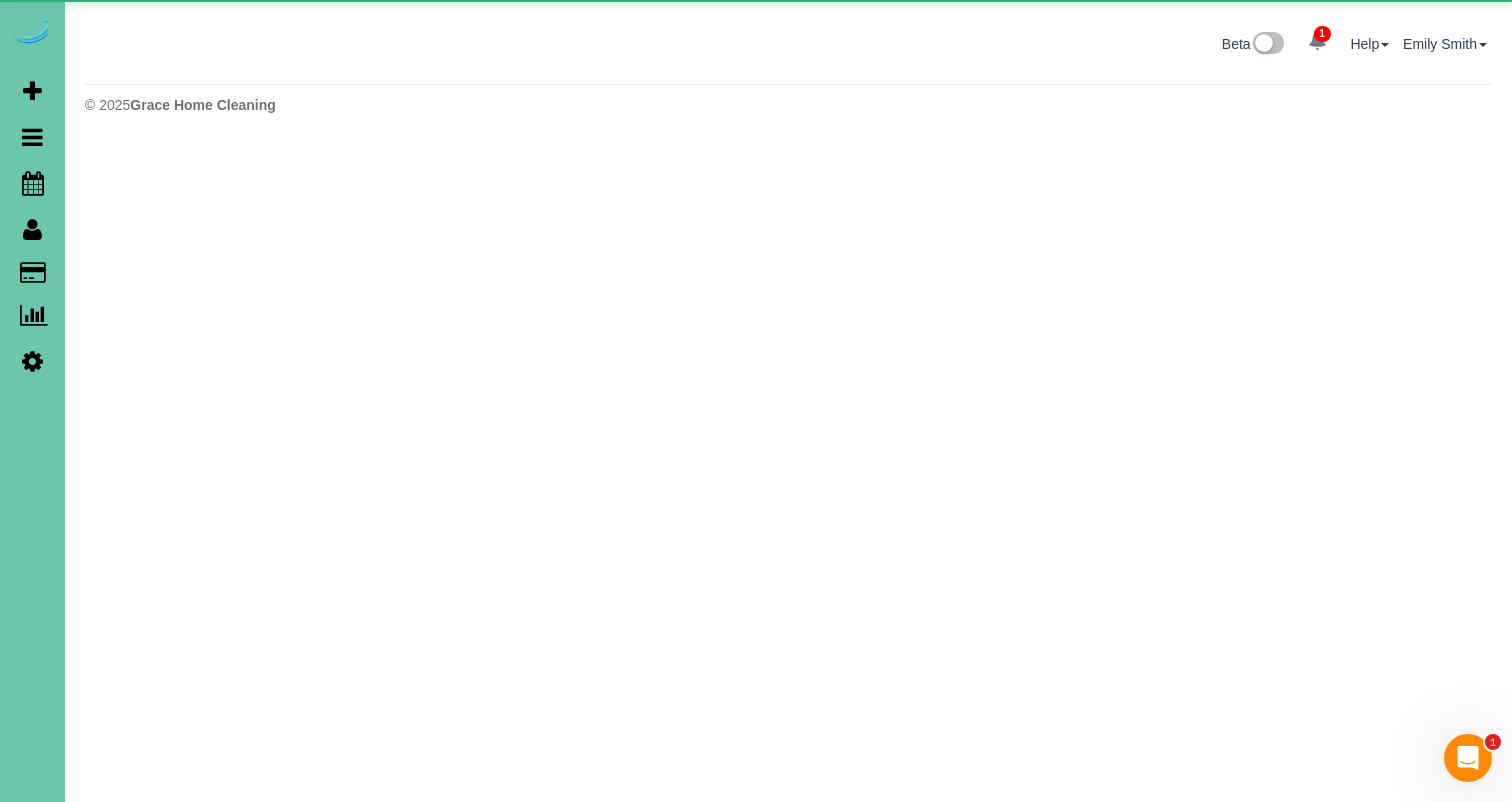 scroll, scrollTop: 143, scrollLeft: 1512, axis: both 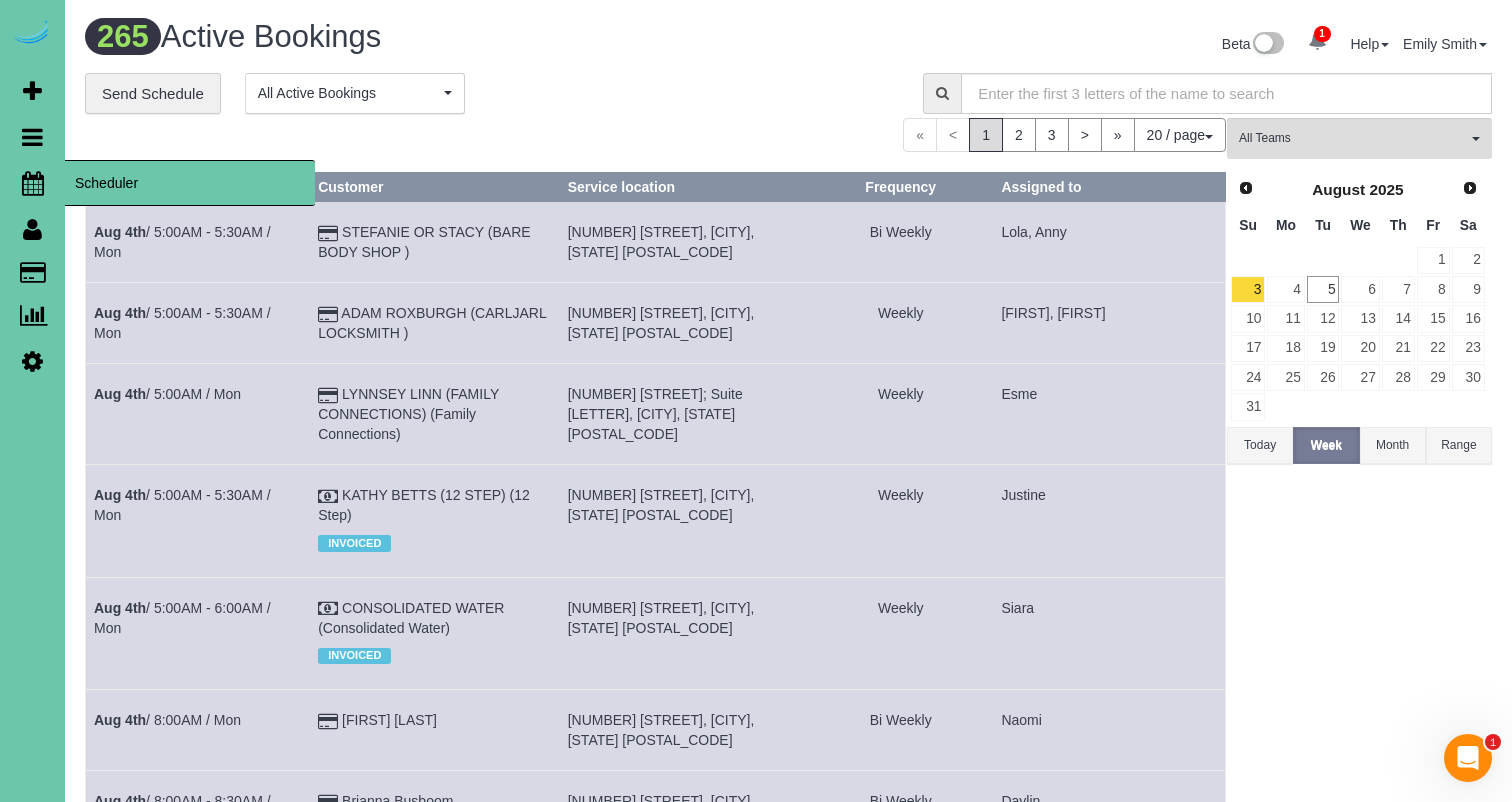 click at bounding box center (33, 183) 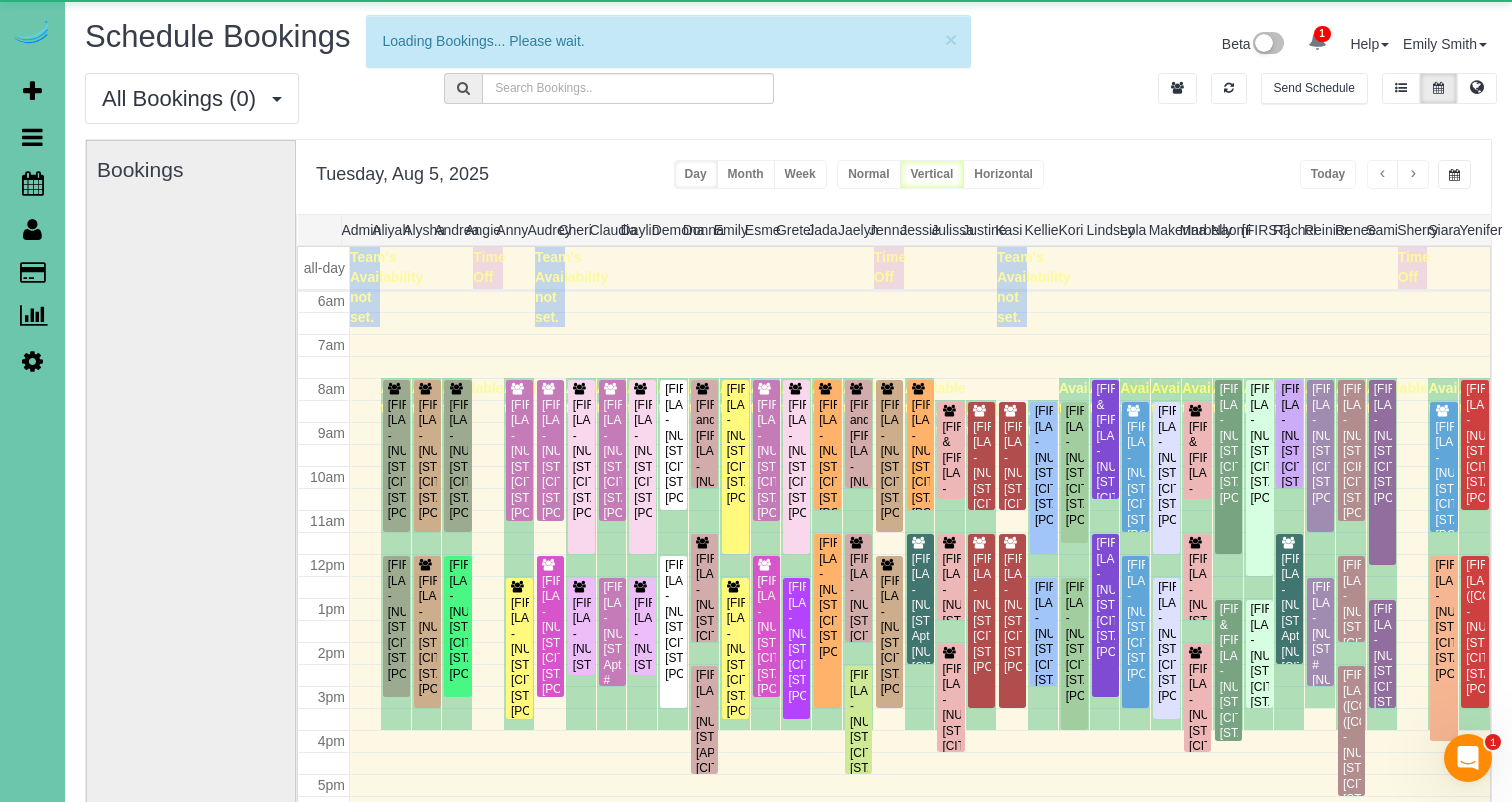 scroll, scrollTop: 265, scrollLeft: 0, axis: vertical 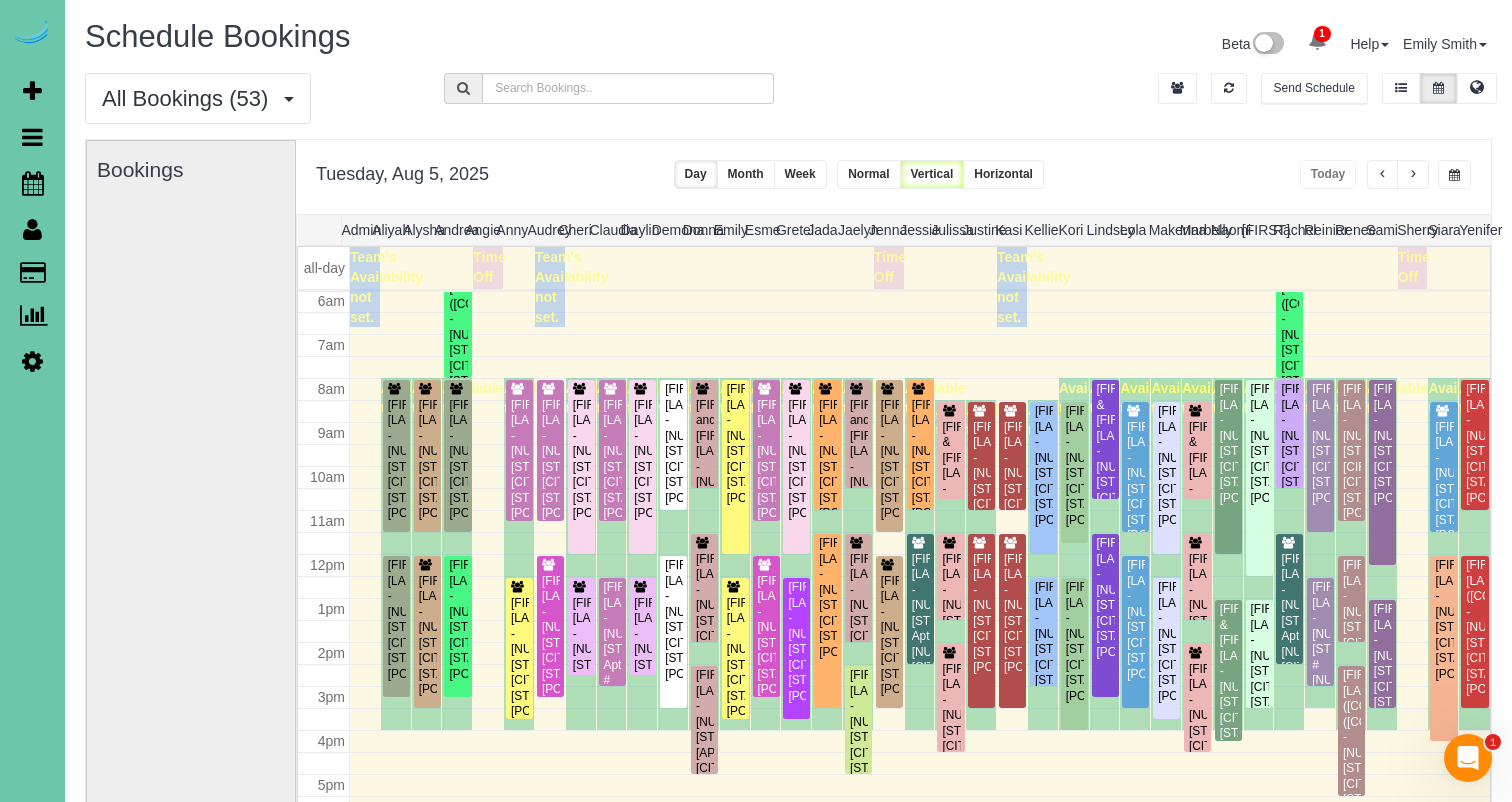 drag, startPoint x: 1273, startPoint y: 119, endPoint x: 1349, endPoint y: 141, distance: 79.12016 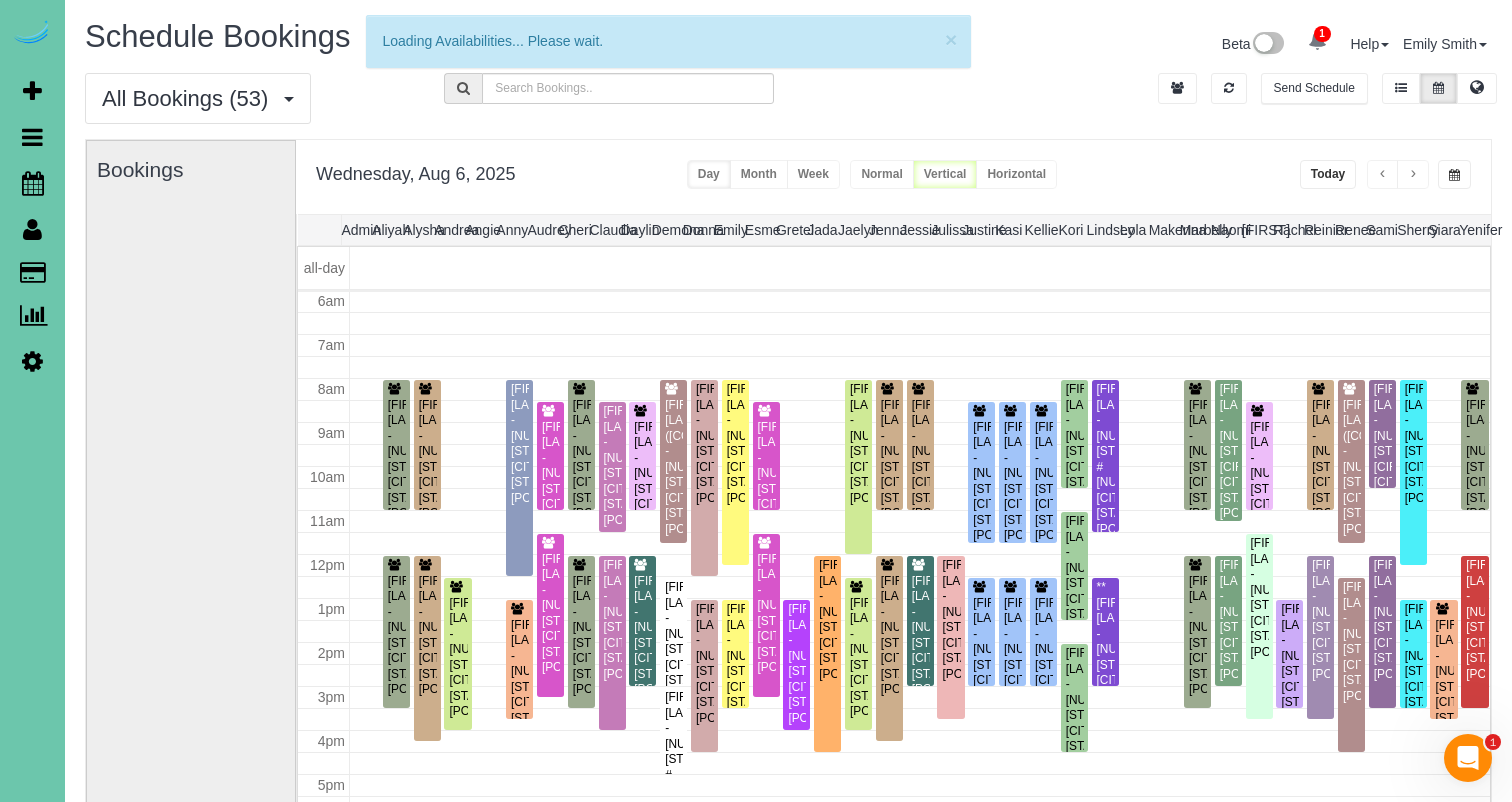 scroll, scrollTop: 265, scrollLeft: 0, axis: vertical 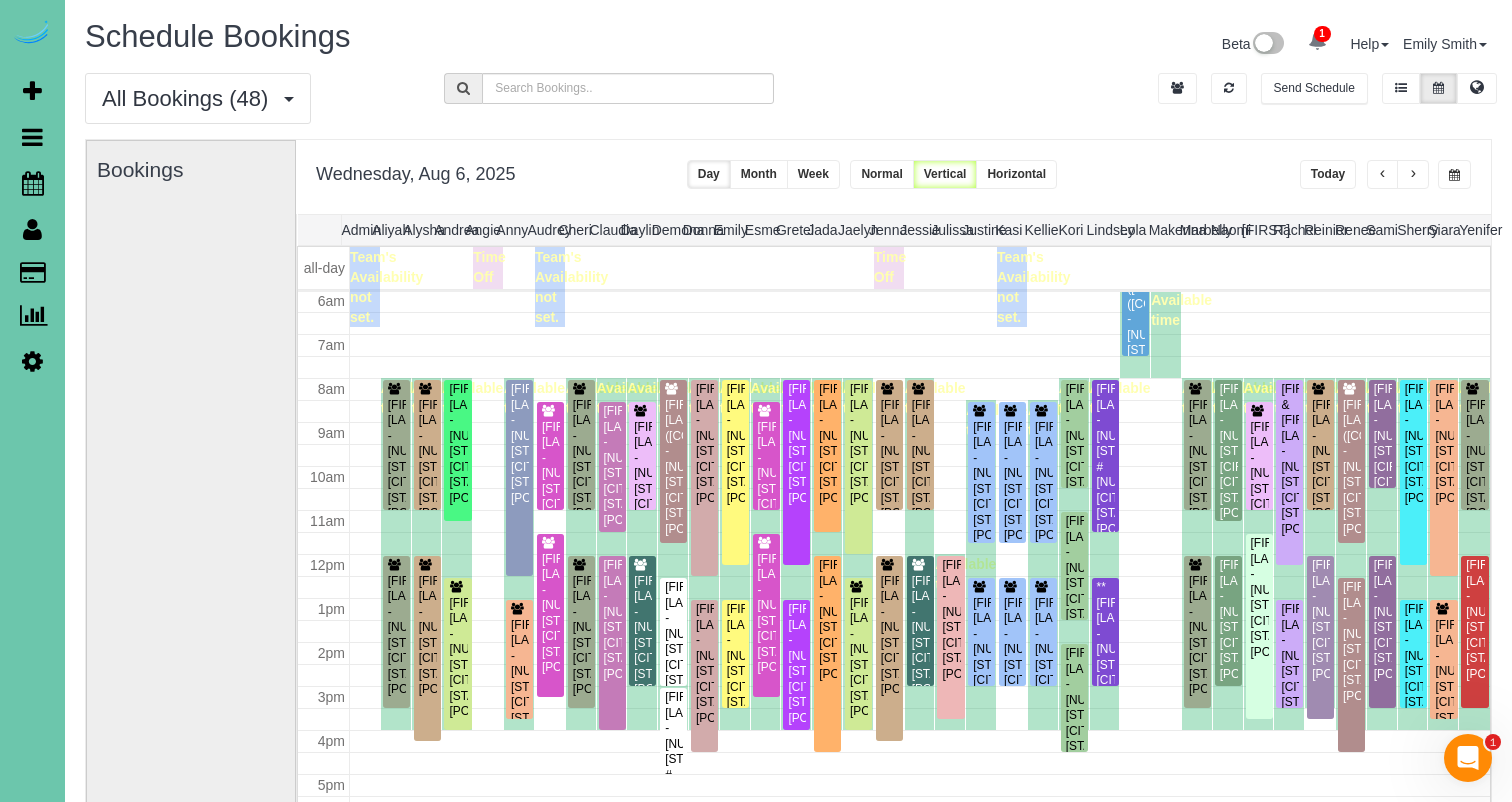 click at bounding box center [1383, 174] 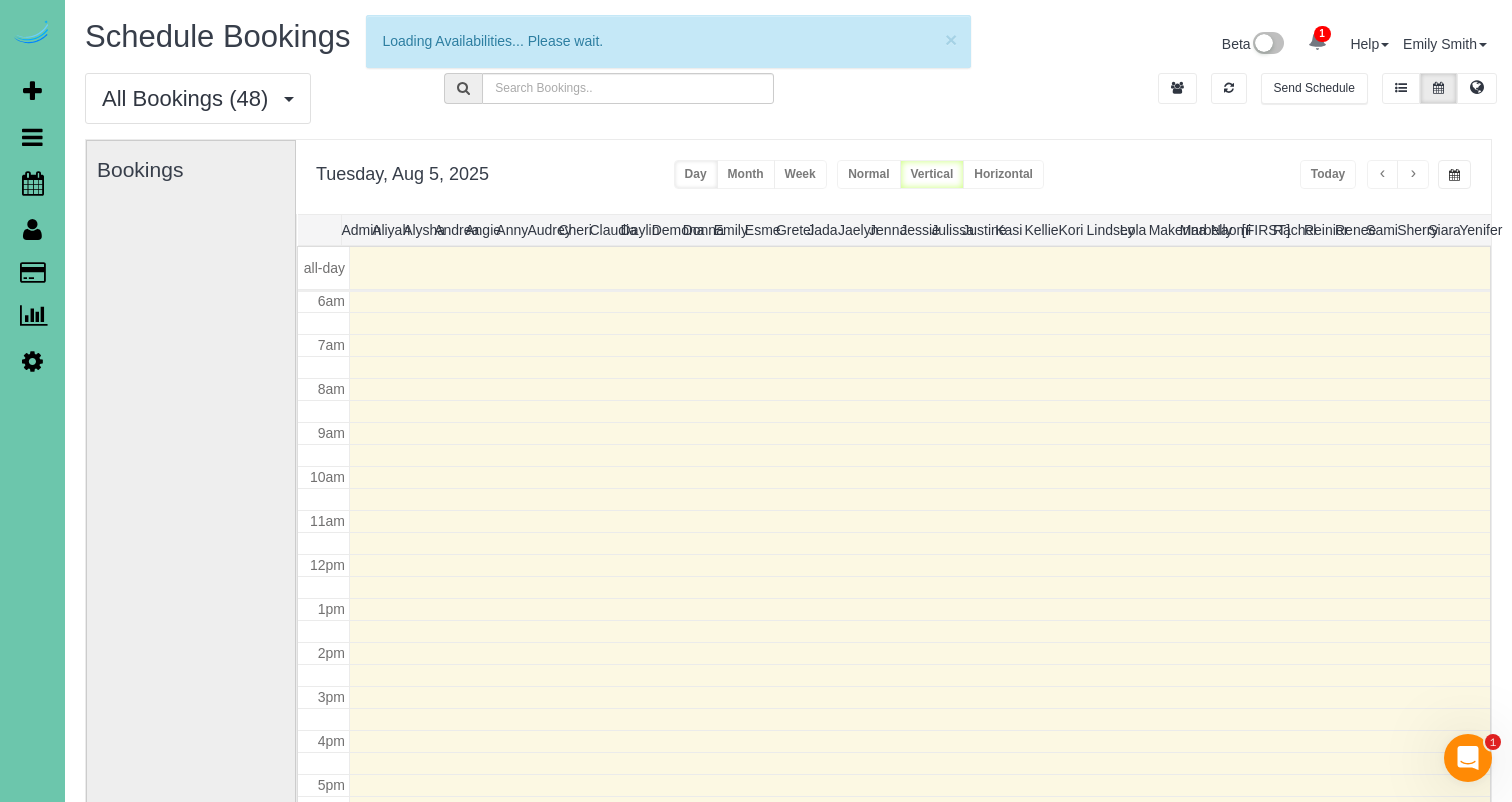 scroll, scrollTop: 265, scrollLeft: 0, axis: vertical 